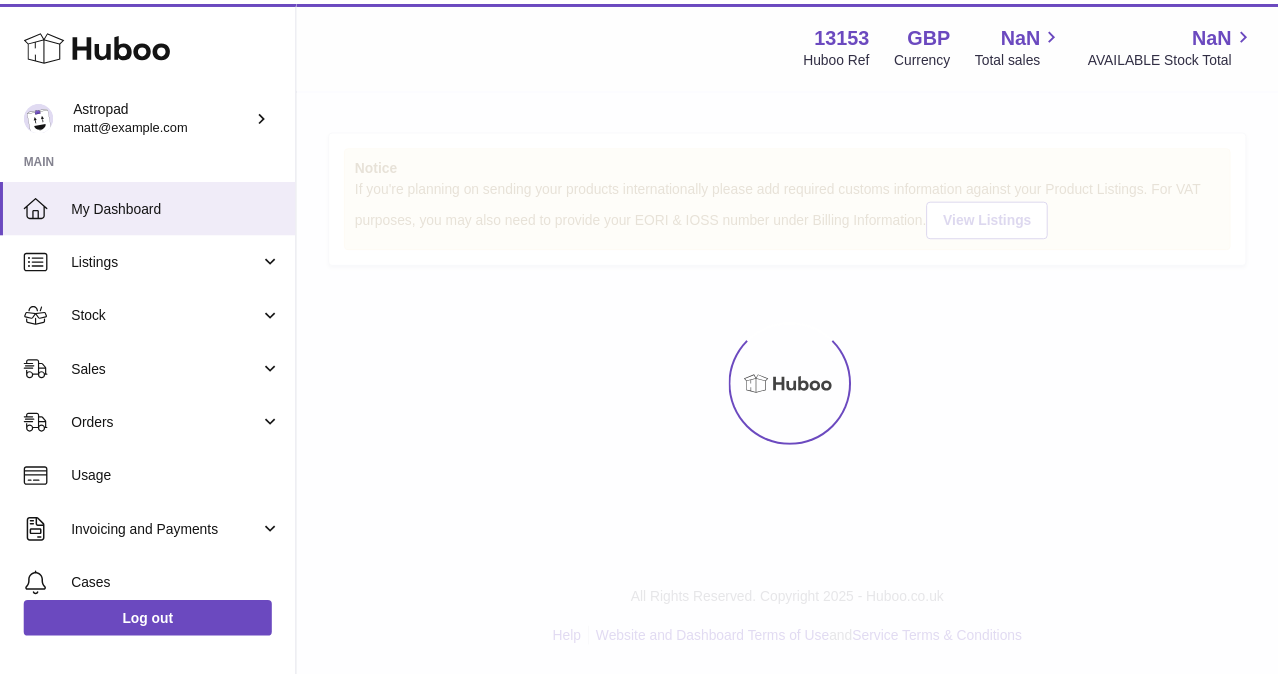 scroll, scrollTop: 0, scrollLeft: 0, axis: both 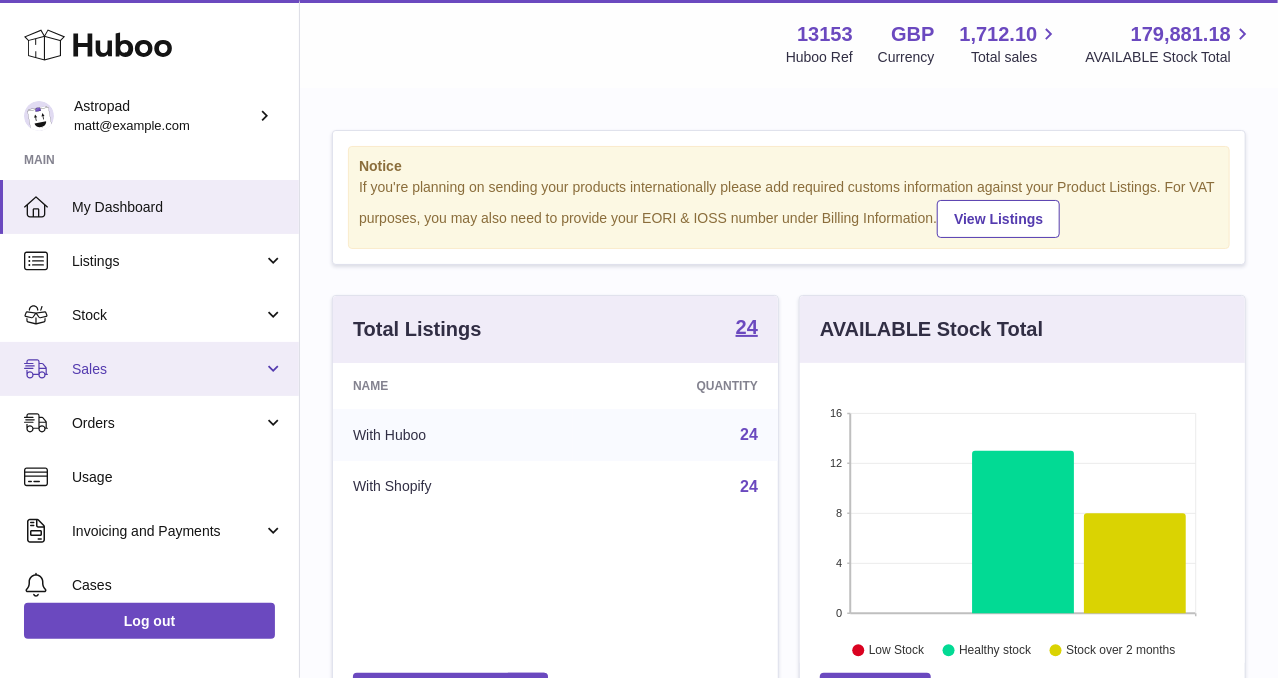 click on "Sales" at bounding box center (149, 369) 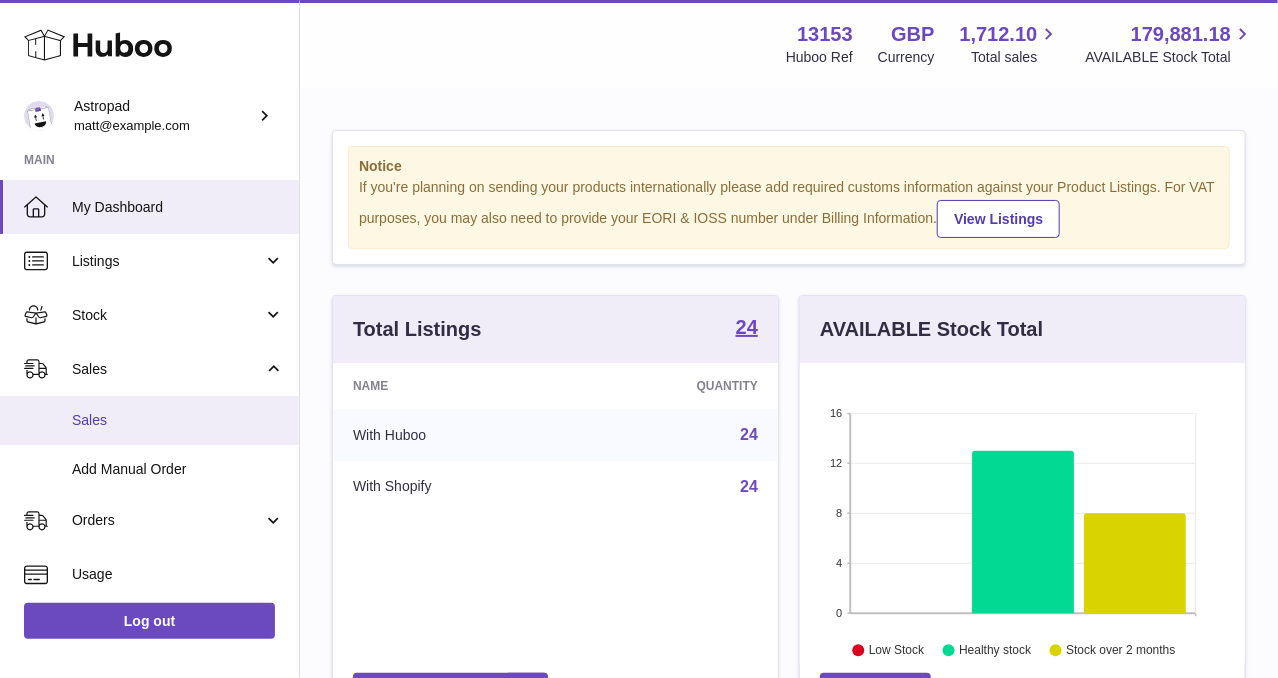 click on "Sales" at bounding box center [178, 420] 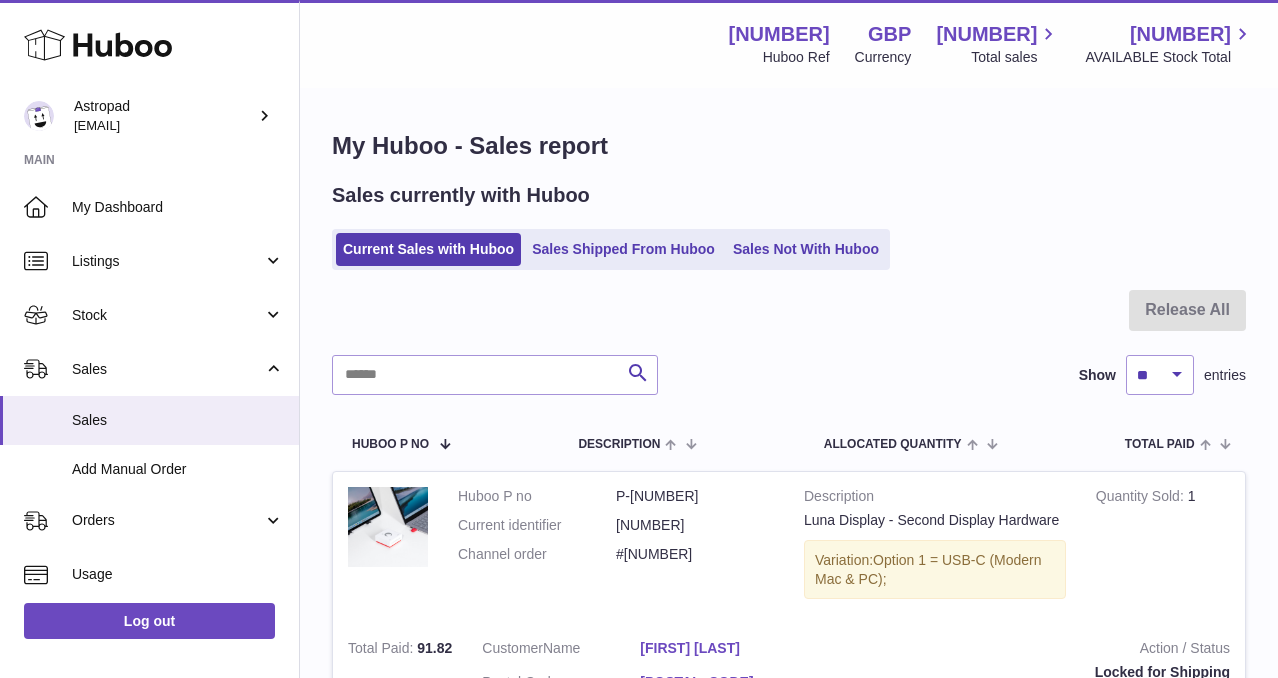 scroll, scrollTop: 0, scrollLeft: 0, axis: both 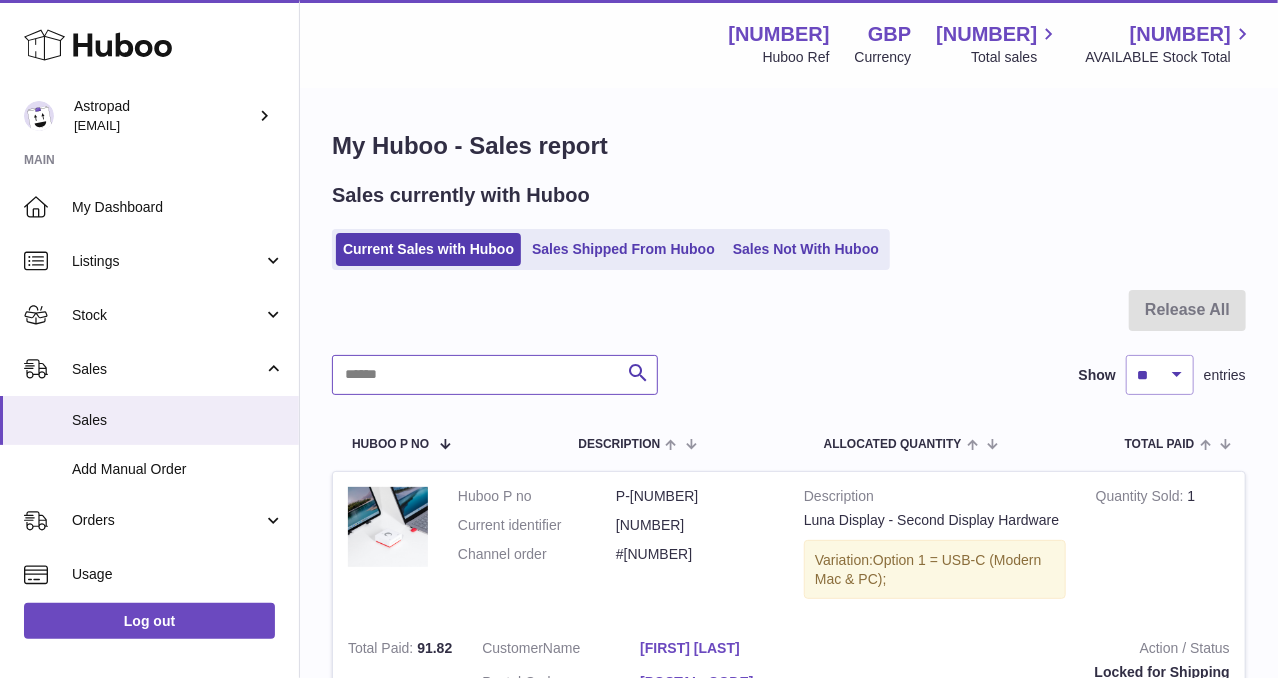 click at bounding box center [495, 375] 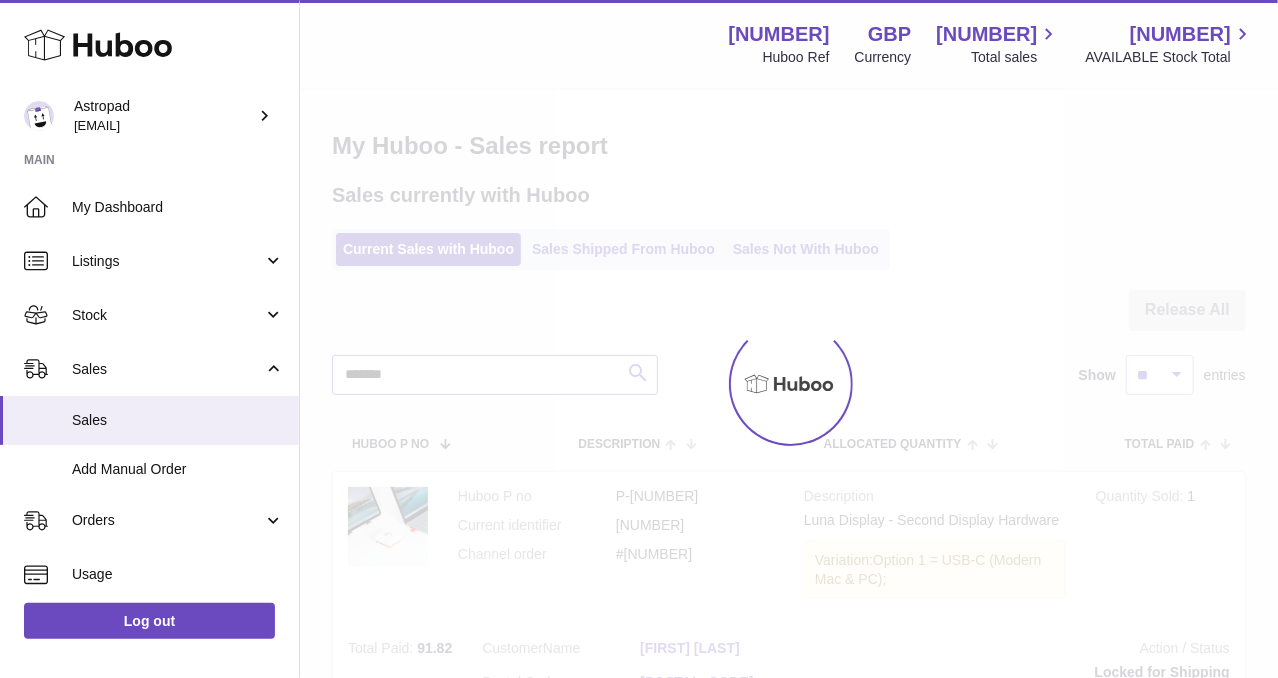 type on "******" 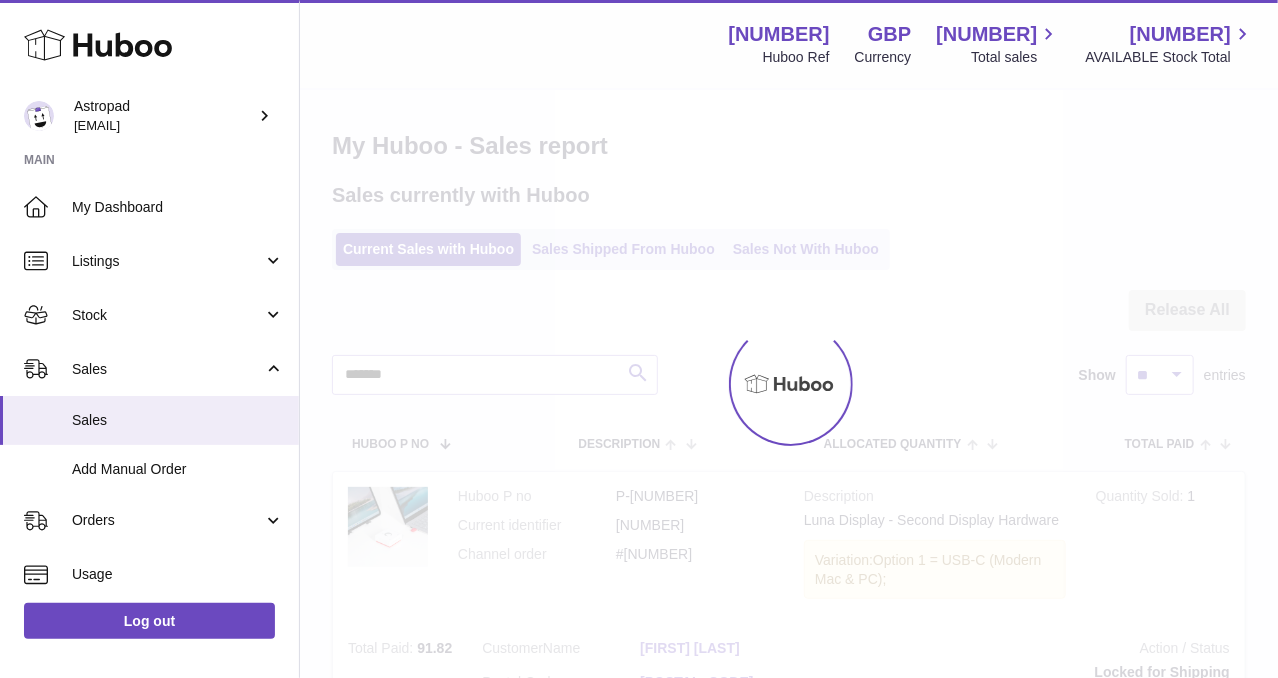 click at bounding box center (789, 384) 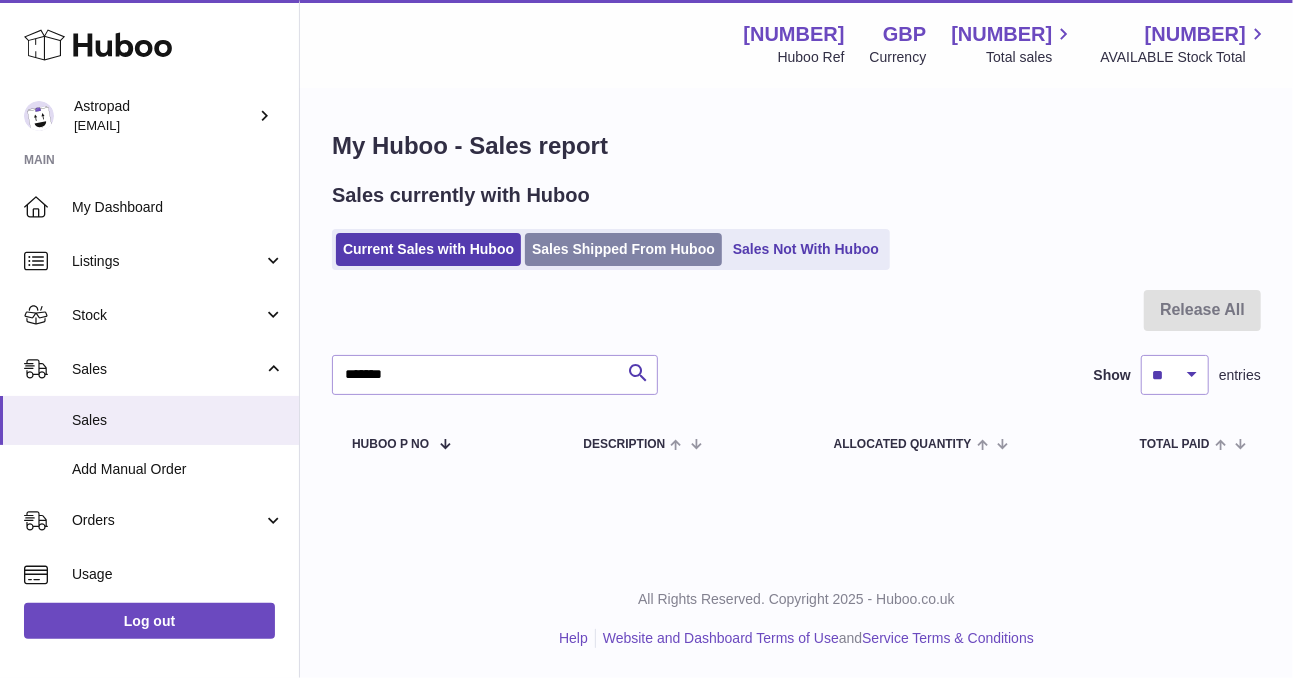 click on "Sales Shipped From Huboo" at bounding box center (623, 249) 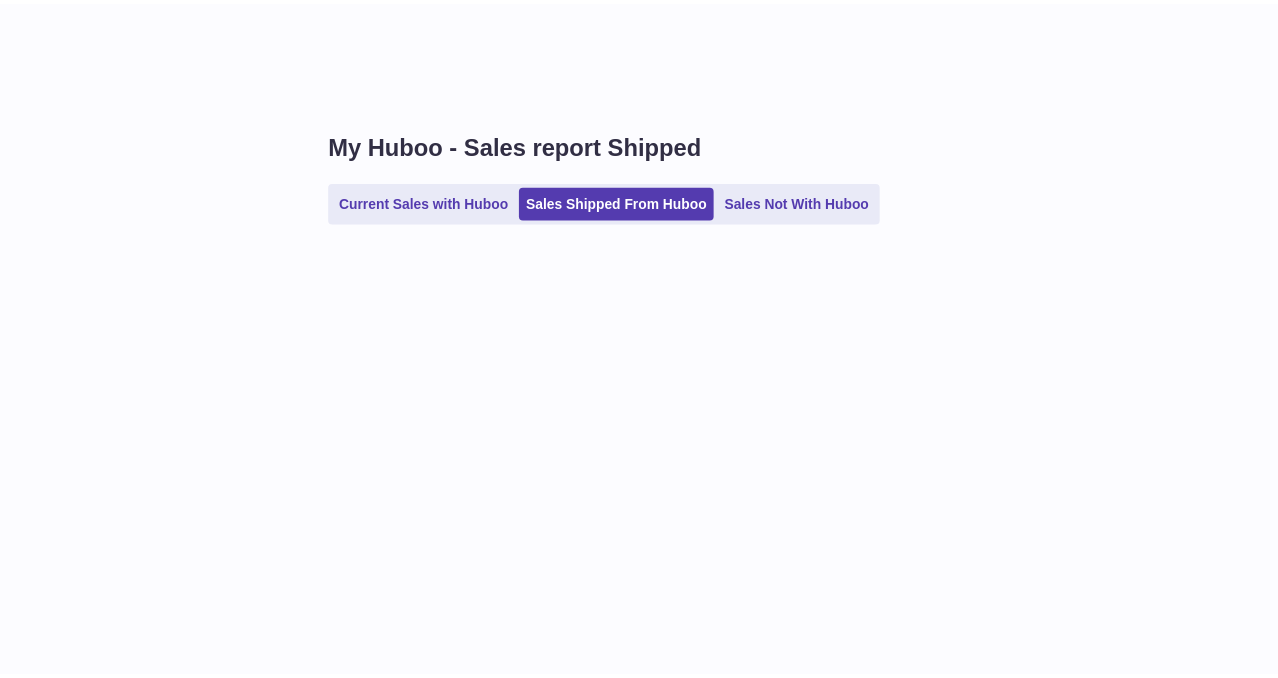 scroll, scrollTop: 0, scrollLeft: 0, axis: both 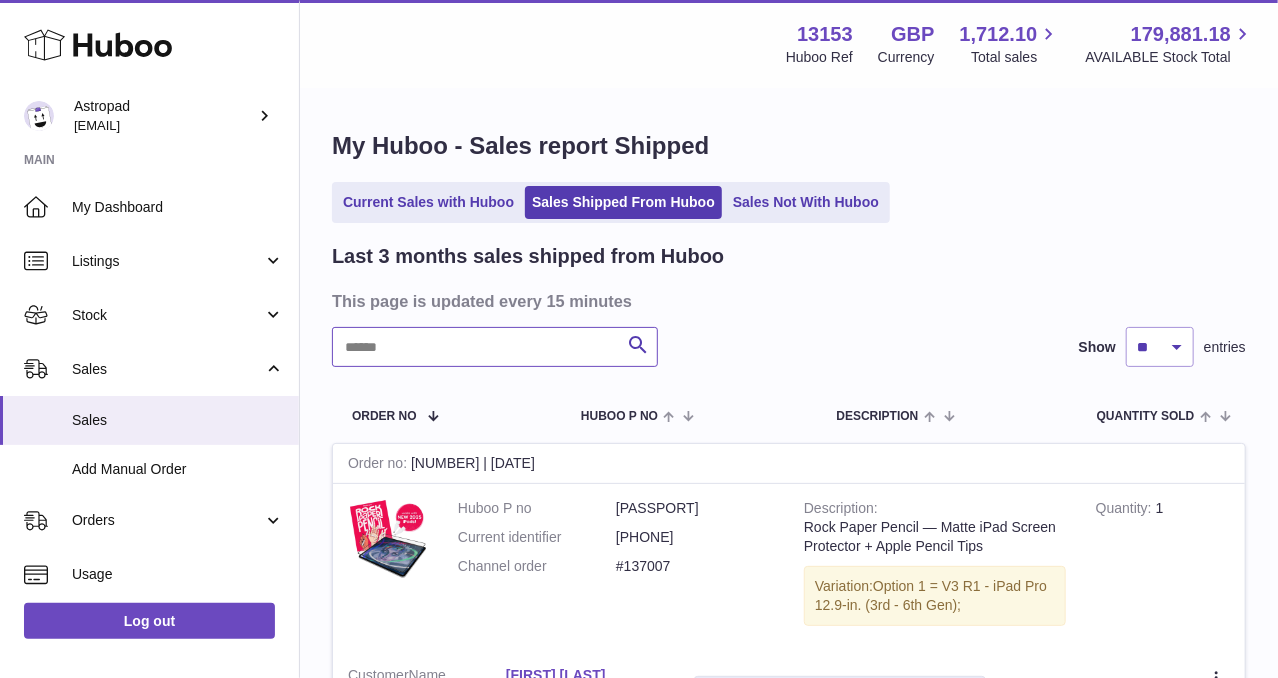 click at bounding box center (495, 347) 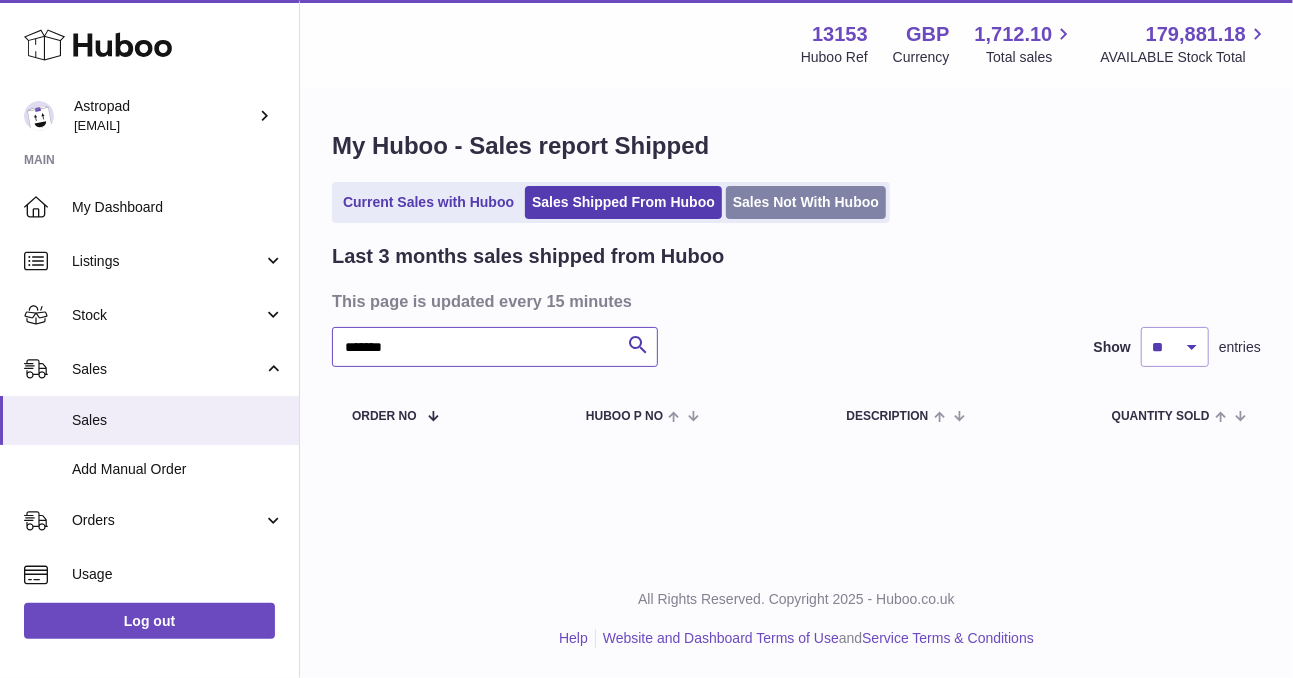 type on "******" 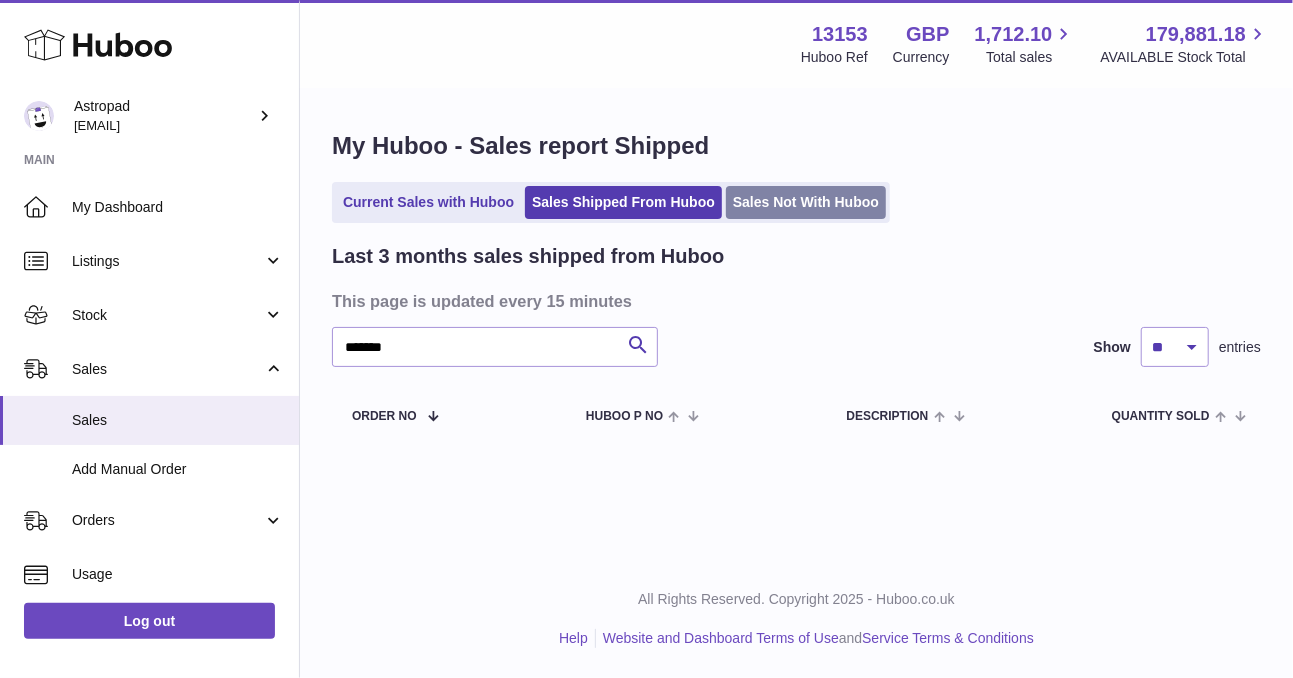 click on "Sales Not With Huboo" at bounding box center [806, 202] 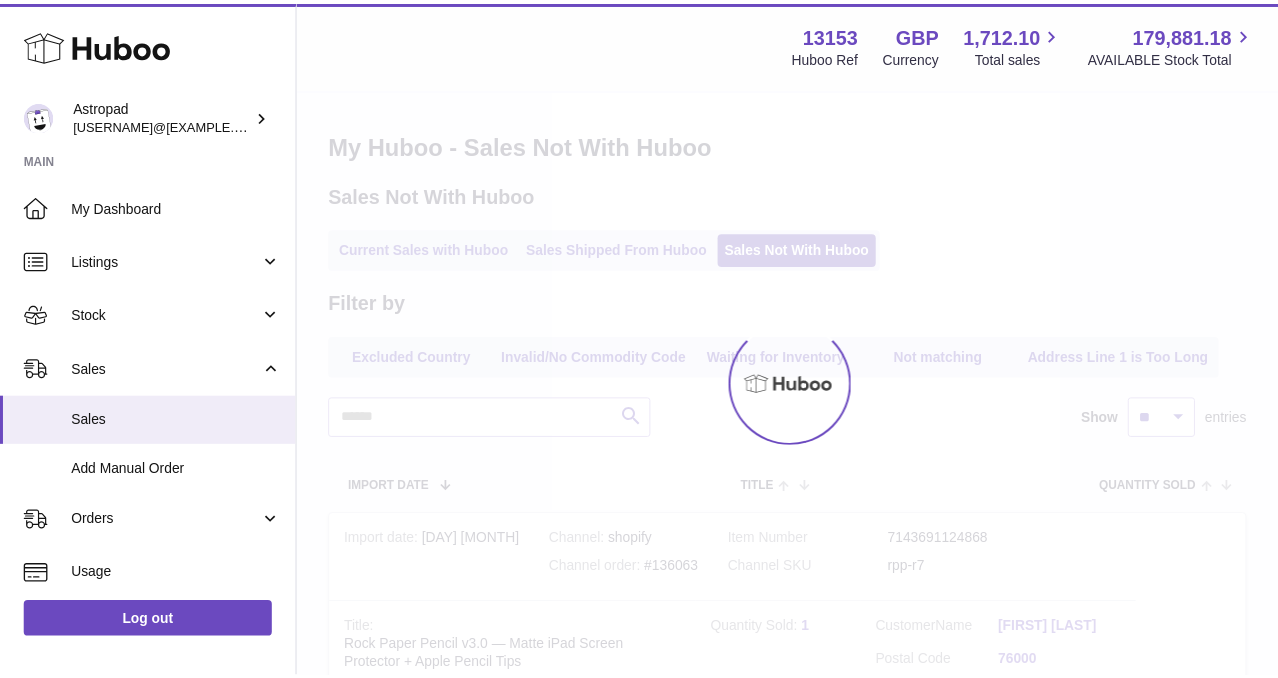 scroll, scrollTop: 0, scrollLeft: 0, axis: both 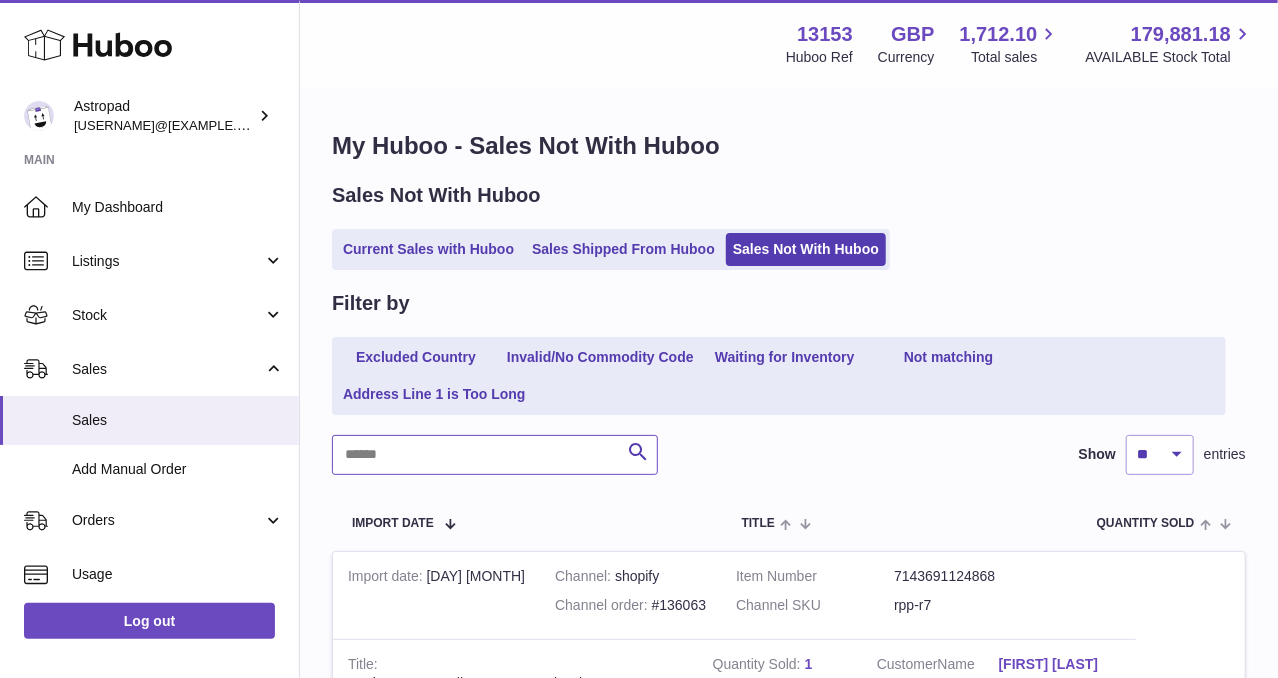 click at bounding box center (495, 455) 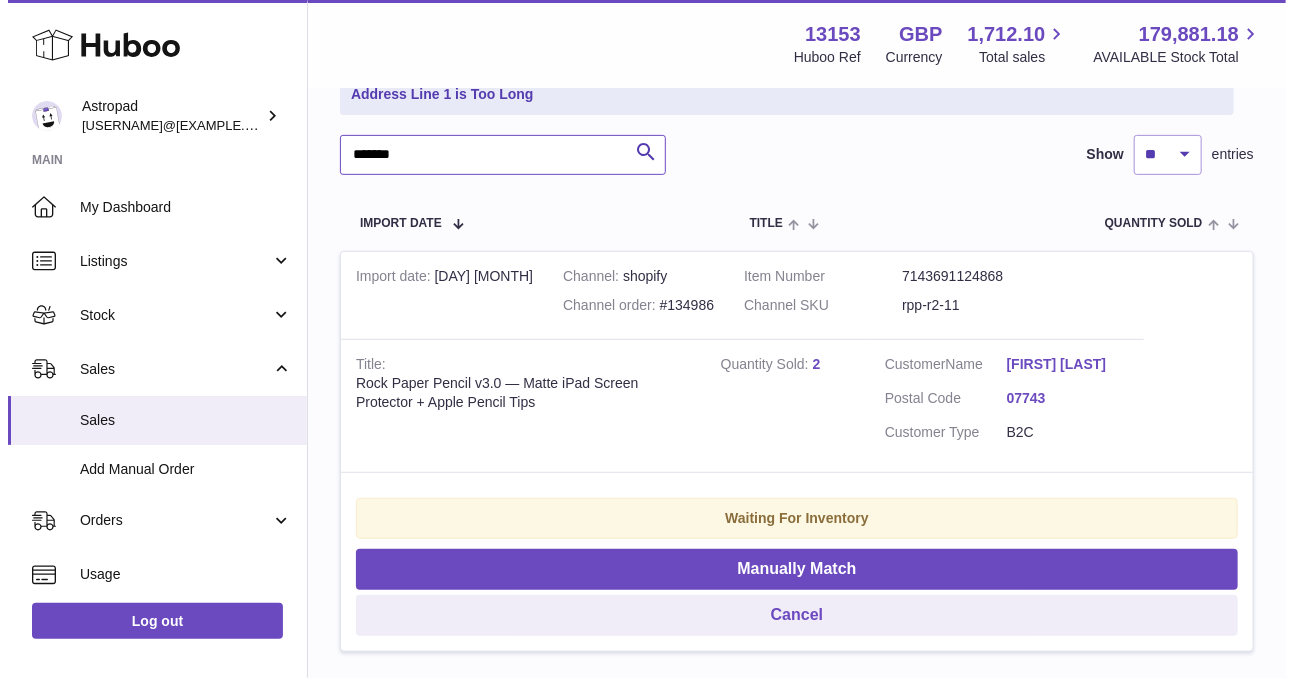 scroll, scrollTop: 399, scrollLeft: 0, axis: vertical 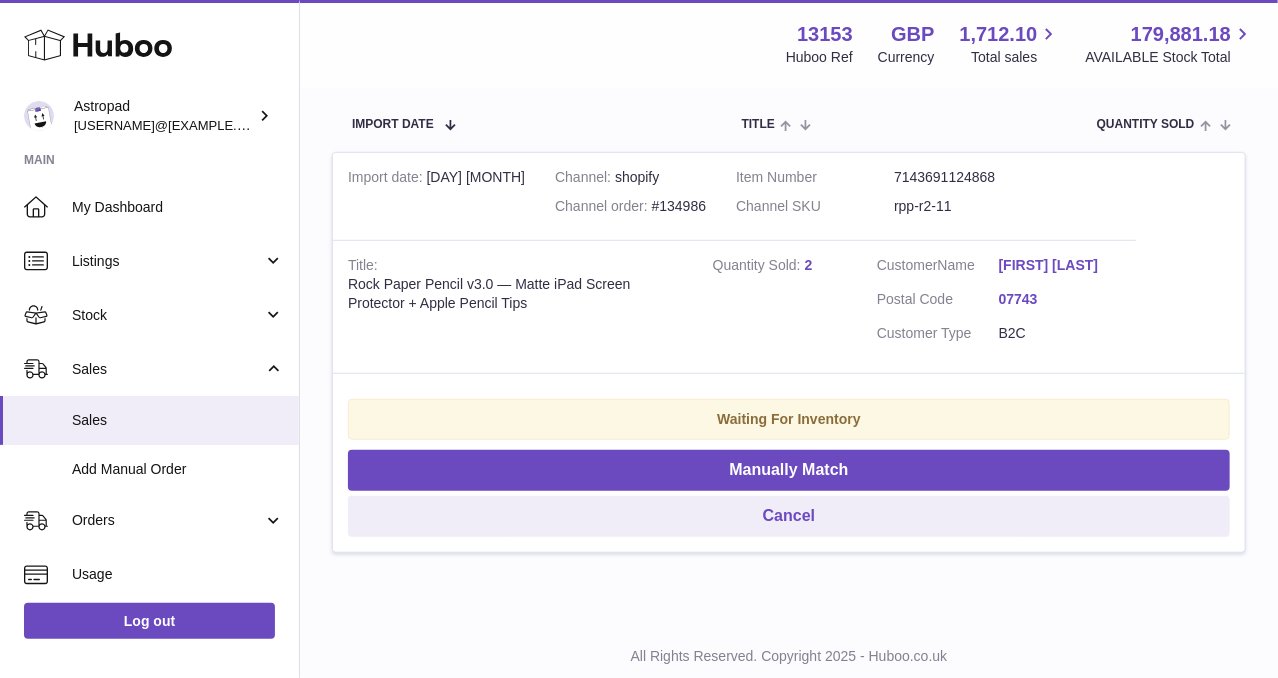 type on "******" 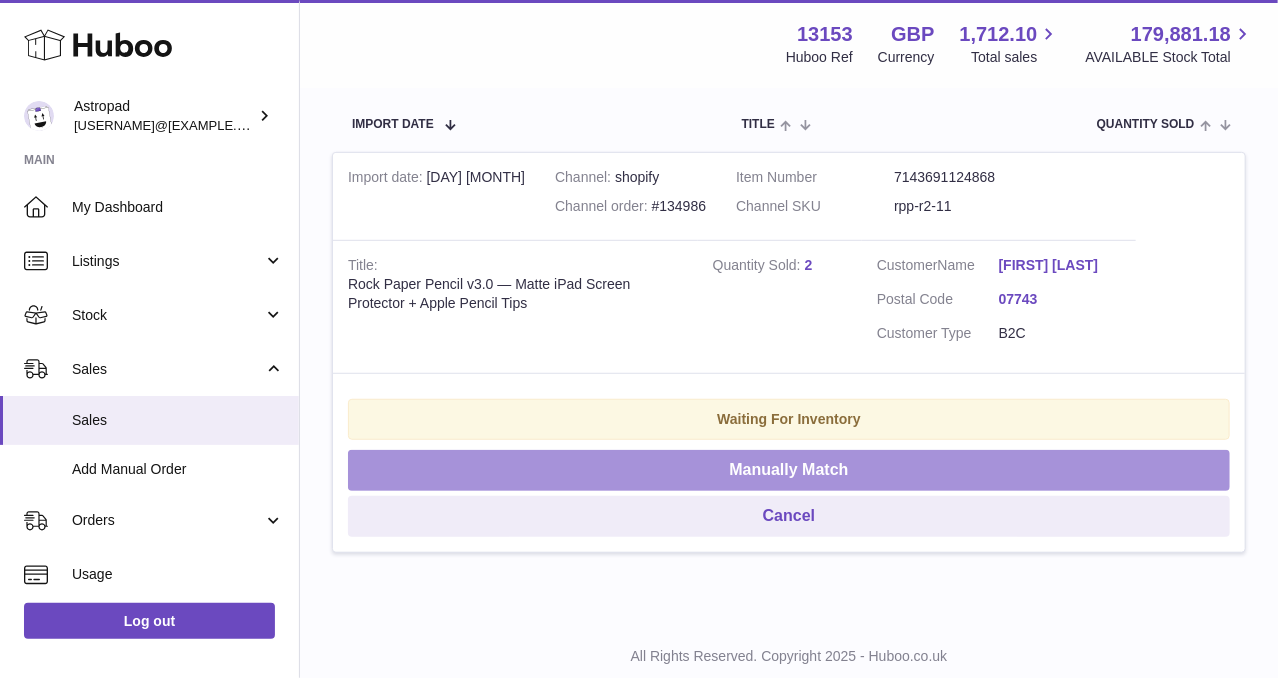 click on "Manually Match" at bounding box center [789, 470] 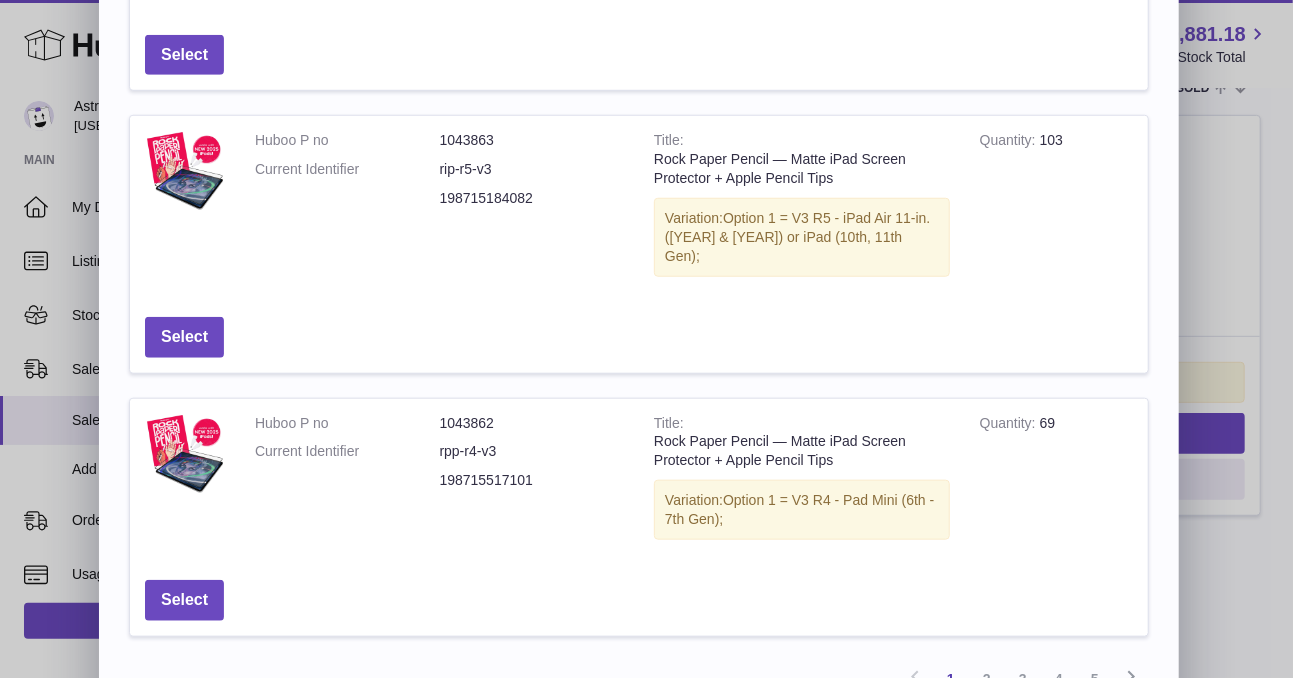 scroll, scrollTop: 887, scrollLeft: 0, axis: vertical 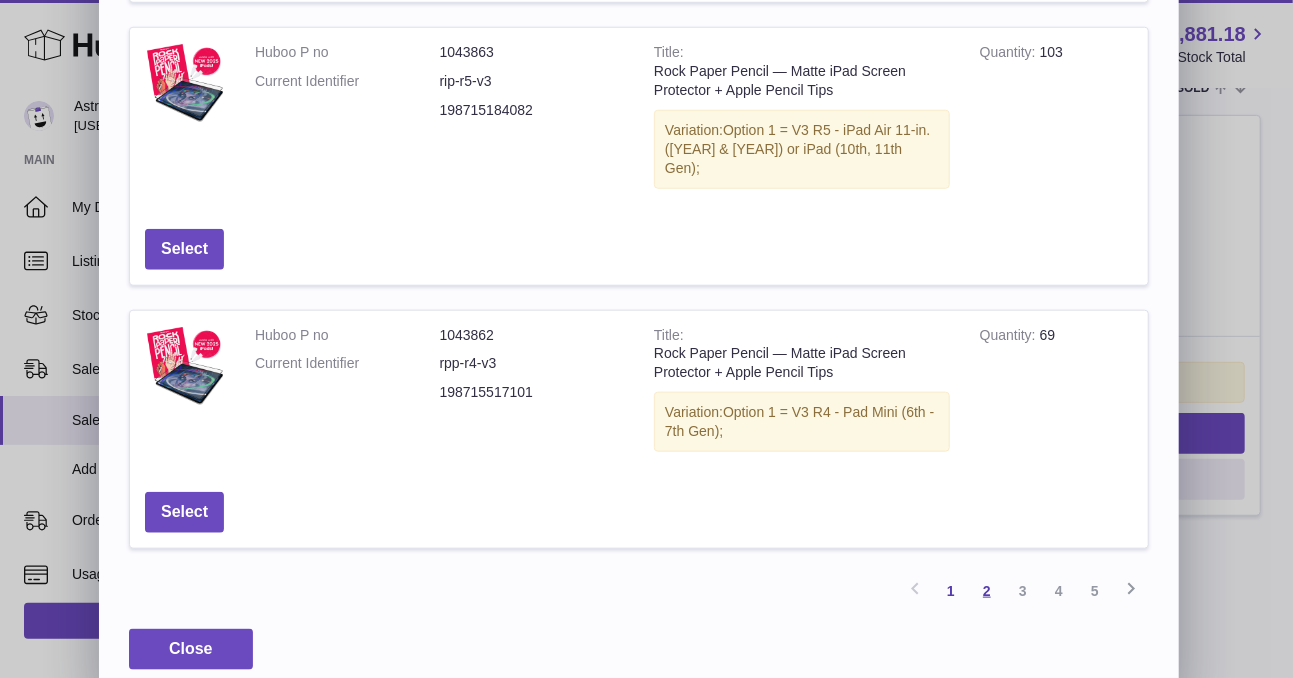 click on "2" at bounding box center [987, 591] 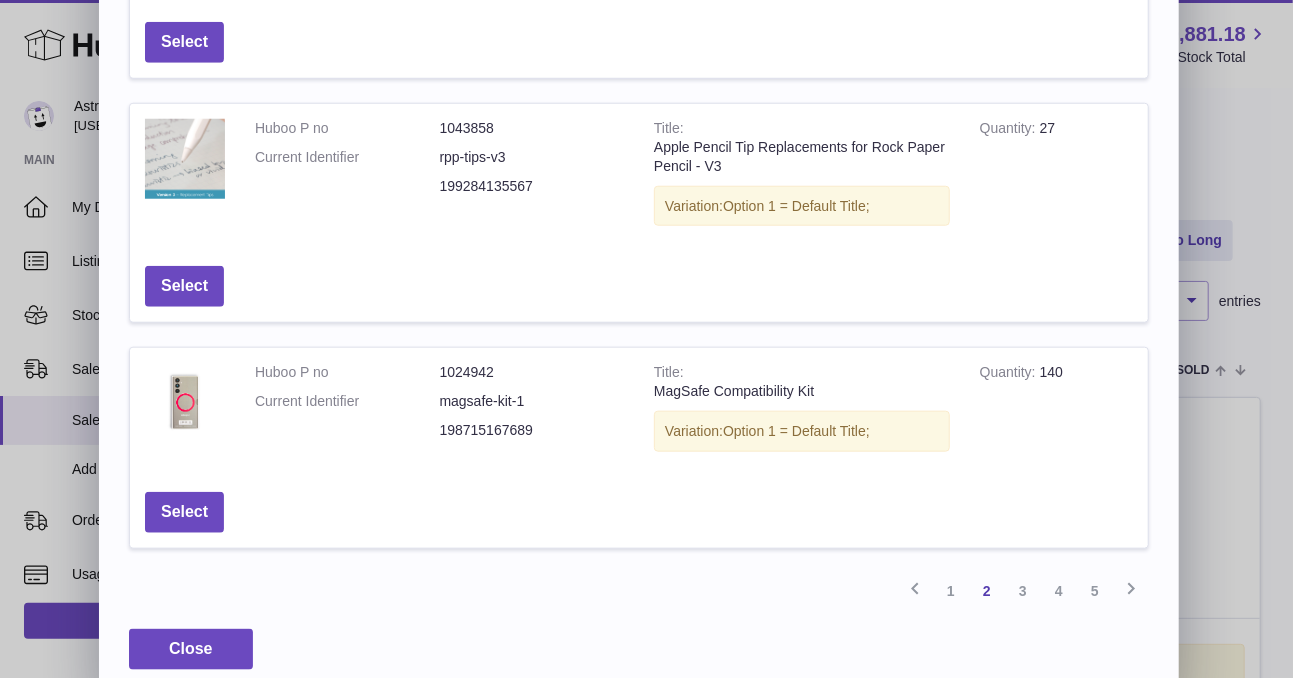 scroll, scrollTop: 90, scrollLeft: 0, axis: vertical 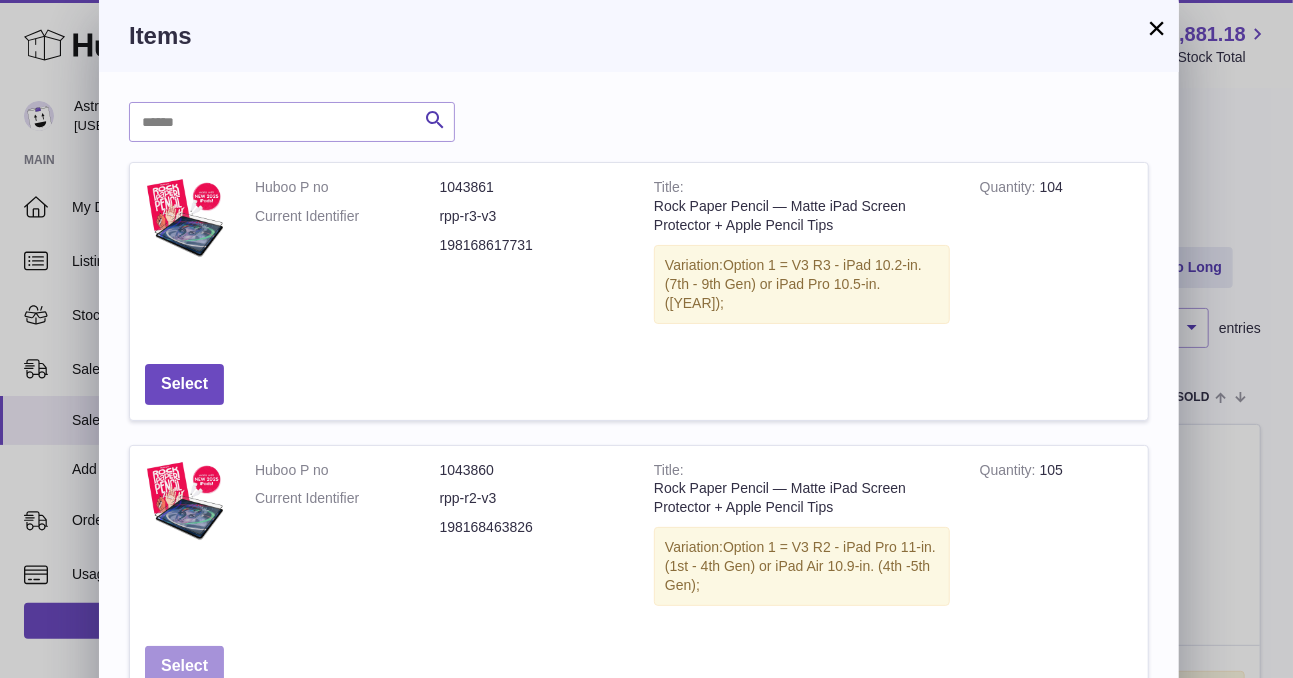 click on "Select" at bounding box center [184, 666] 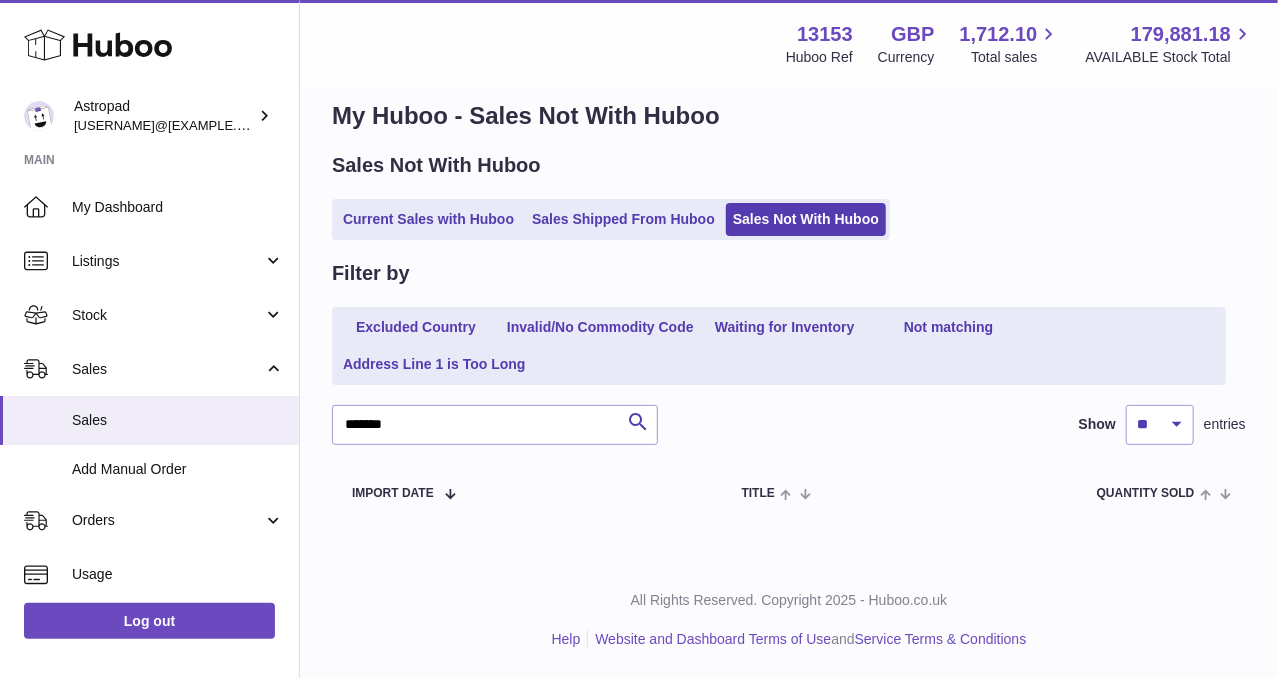 scroll, scrollTop: 29, scrollLeft: 0, axis: vertical 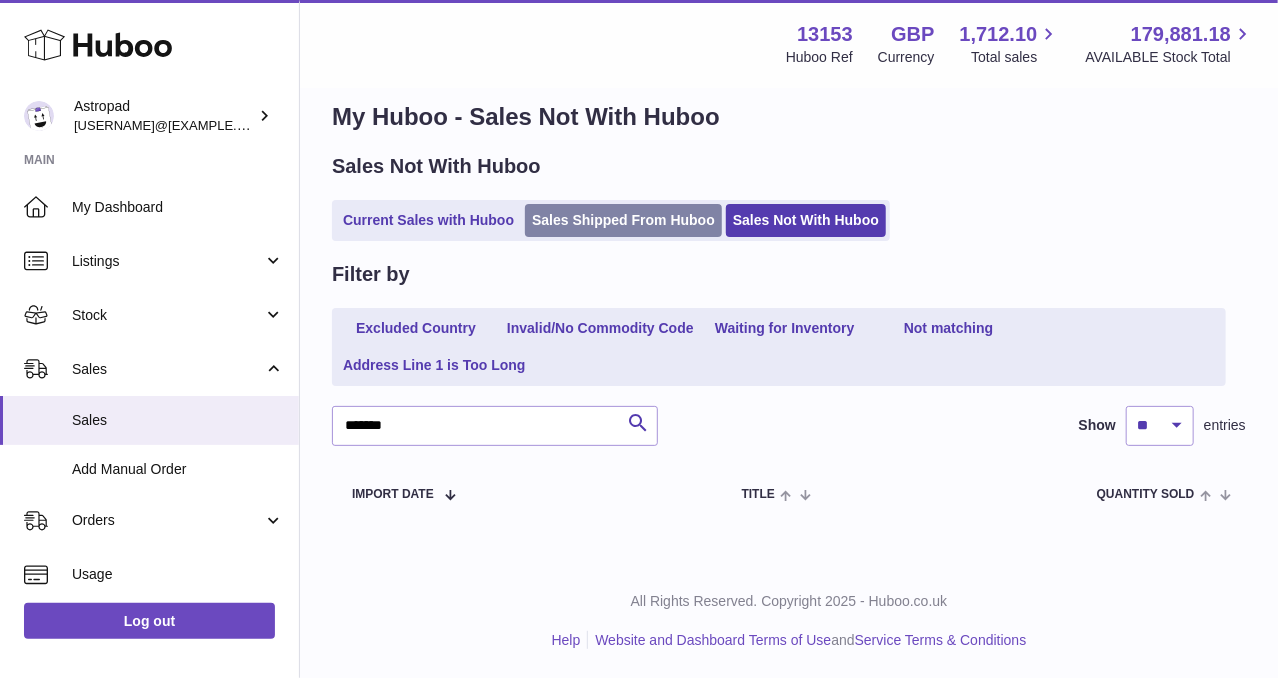 click on "Sales Shipped From Huboo" at bounding box center [623, 220] 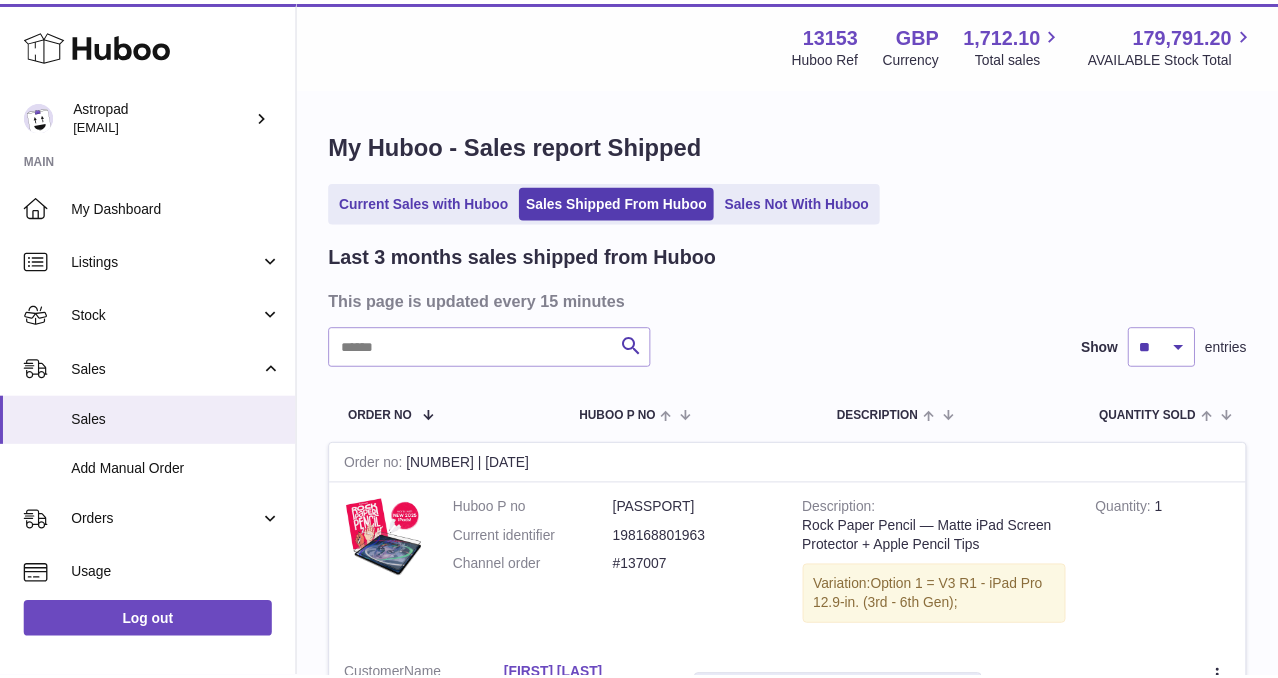 scroll, scrollTop: 0, scrollLeft: 0, axis: both 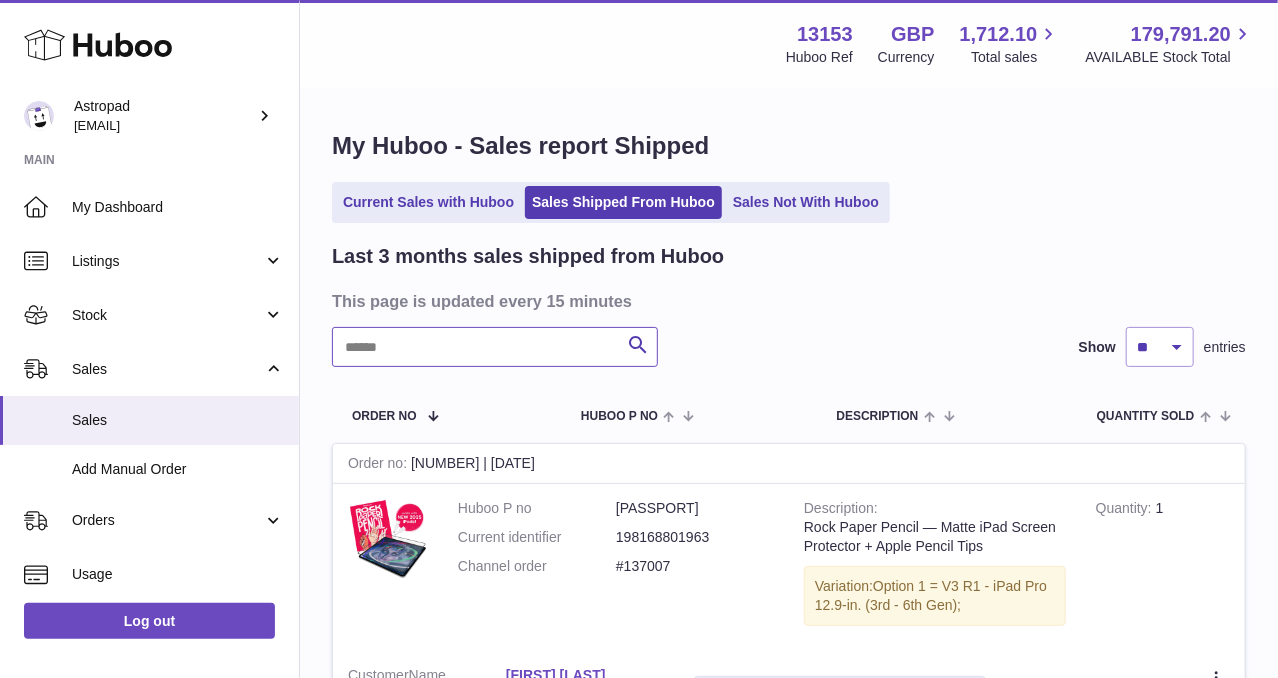 click at bounding box center (495, 347) 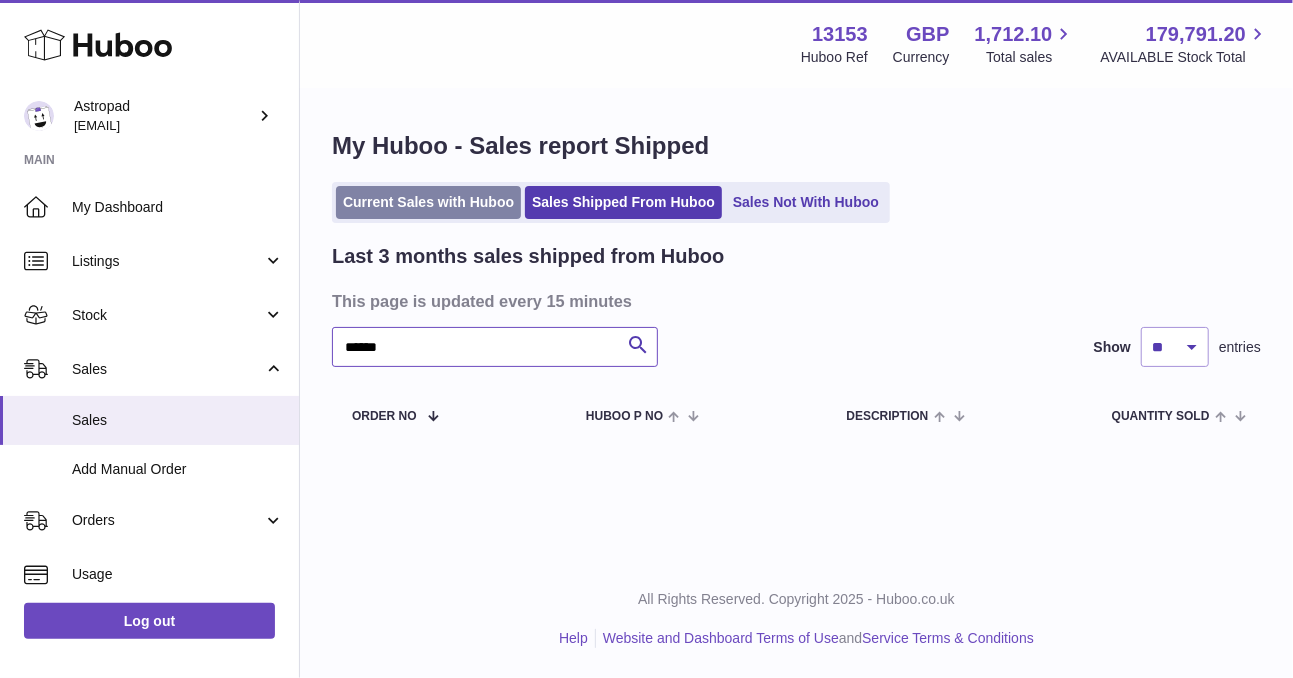 type on "******" 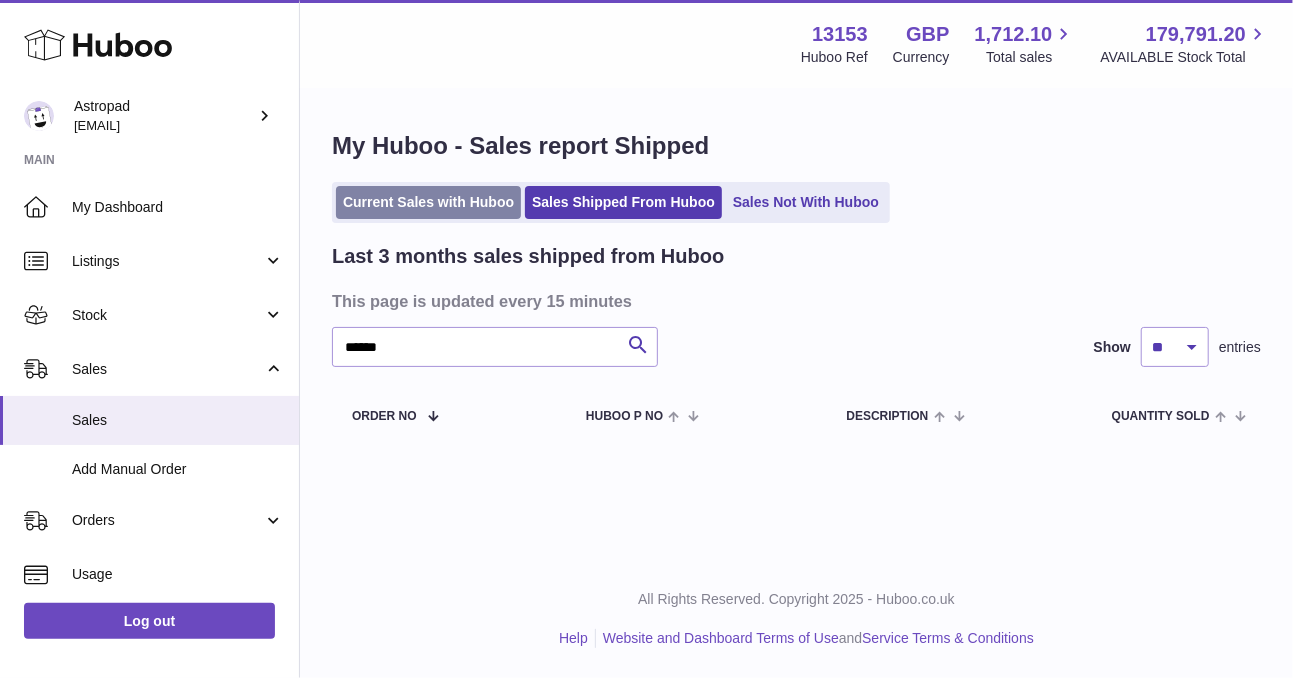 click on "Current Sales with Huboo" at bounding box center (428, 202) 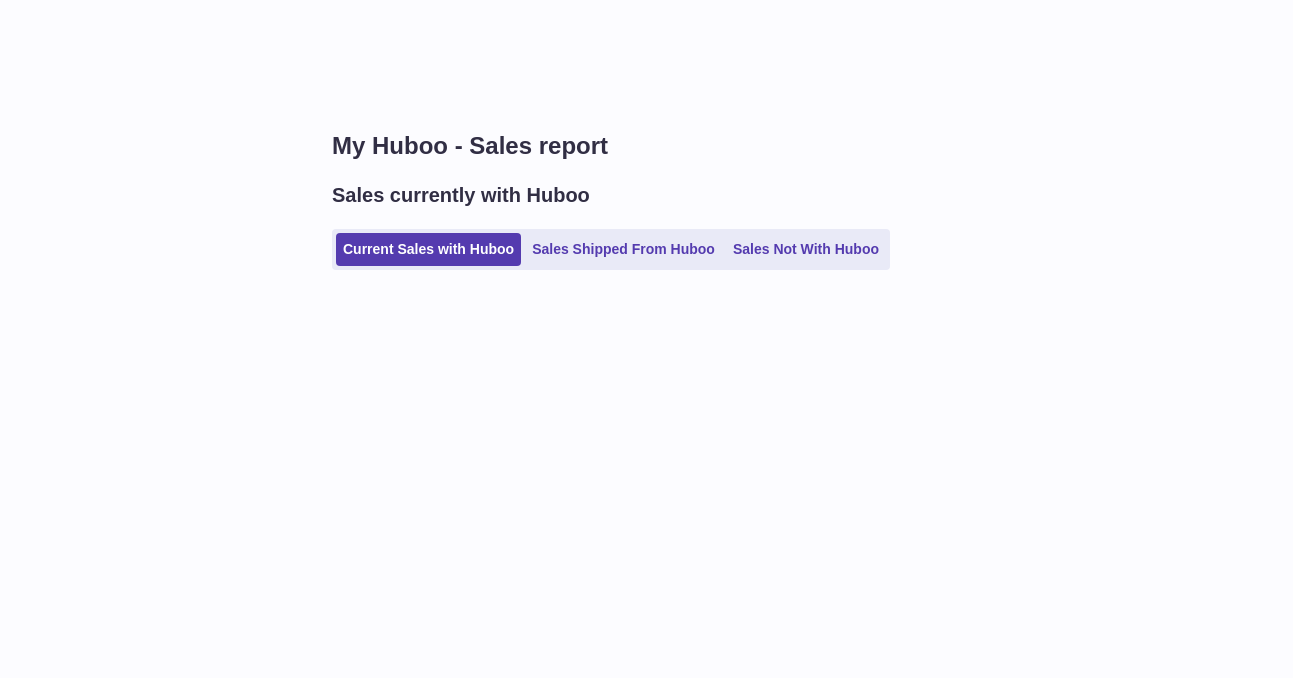 scroll, scrollTop: 0, scrollLeft: 0, axis: both 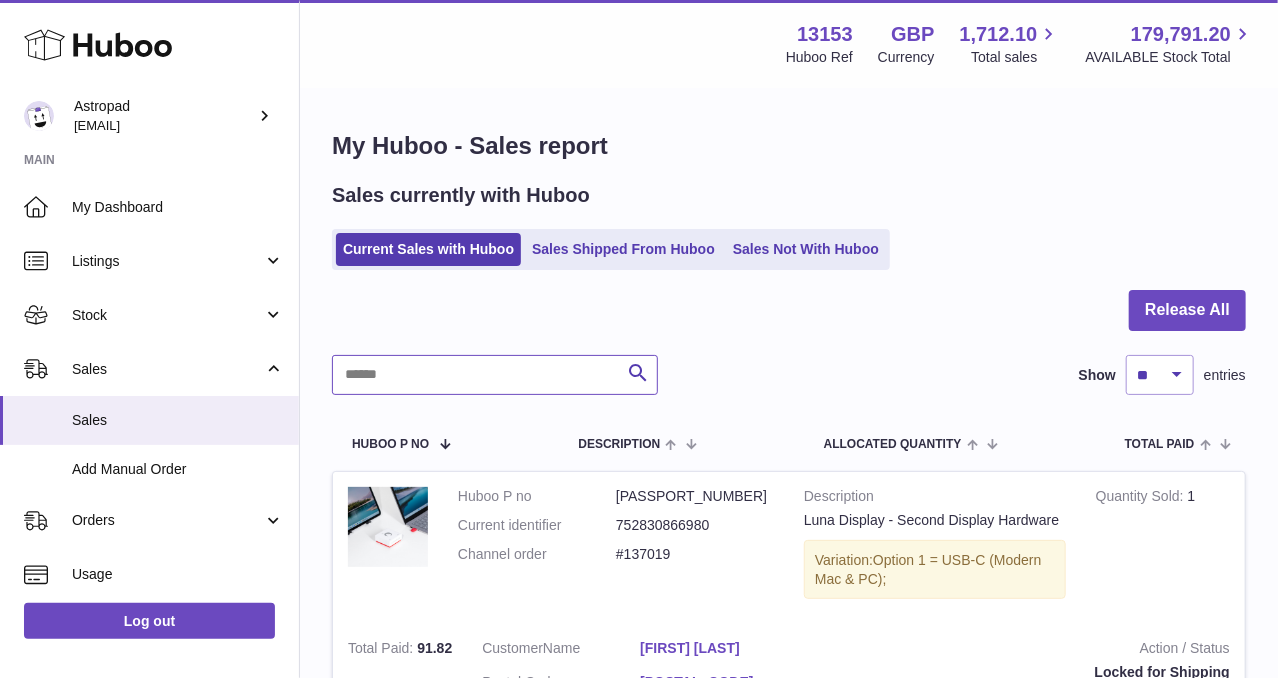 click at bounding box center [495, 375] 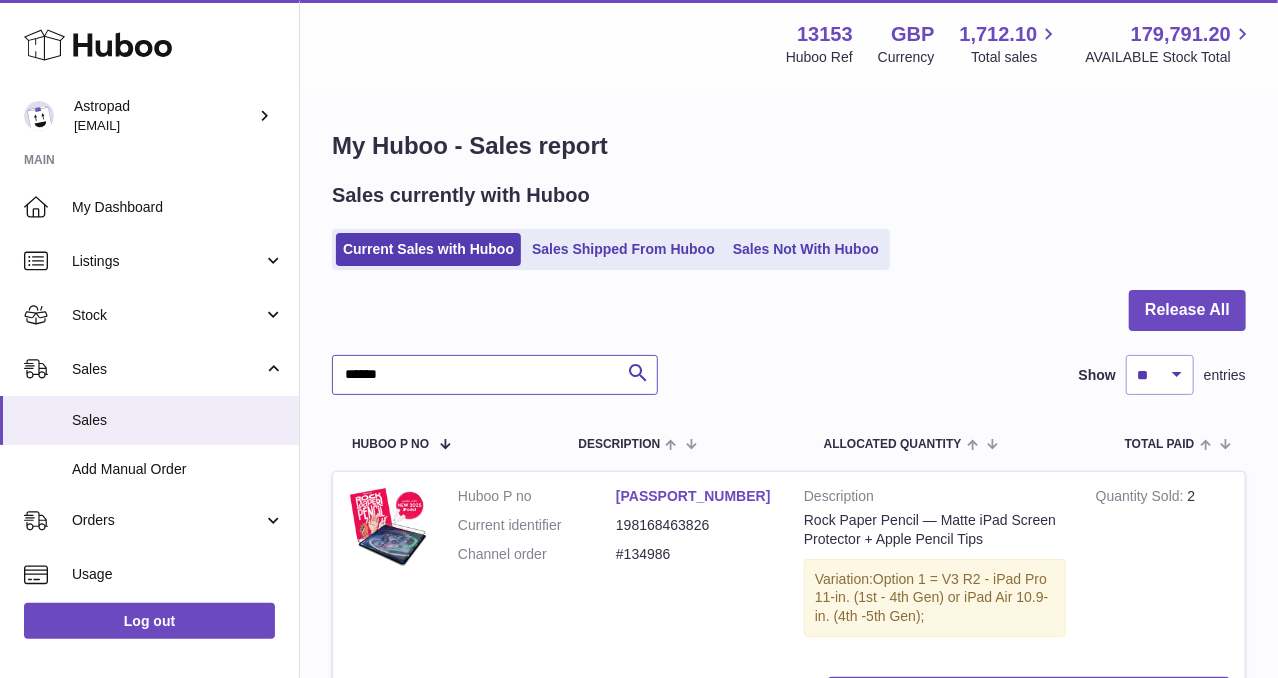 scroll, scrollTop: 199, scrollLeft: 0, axis: vertical 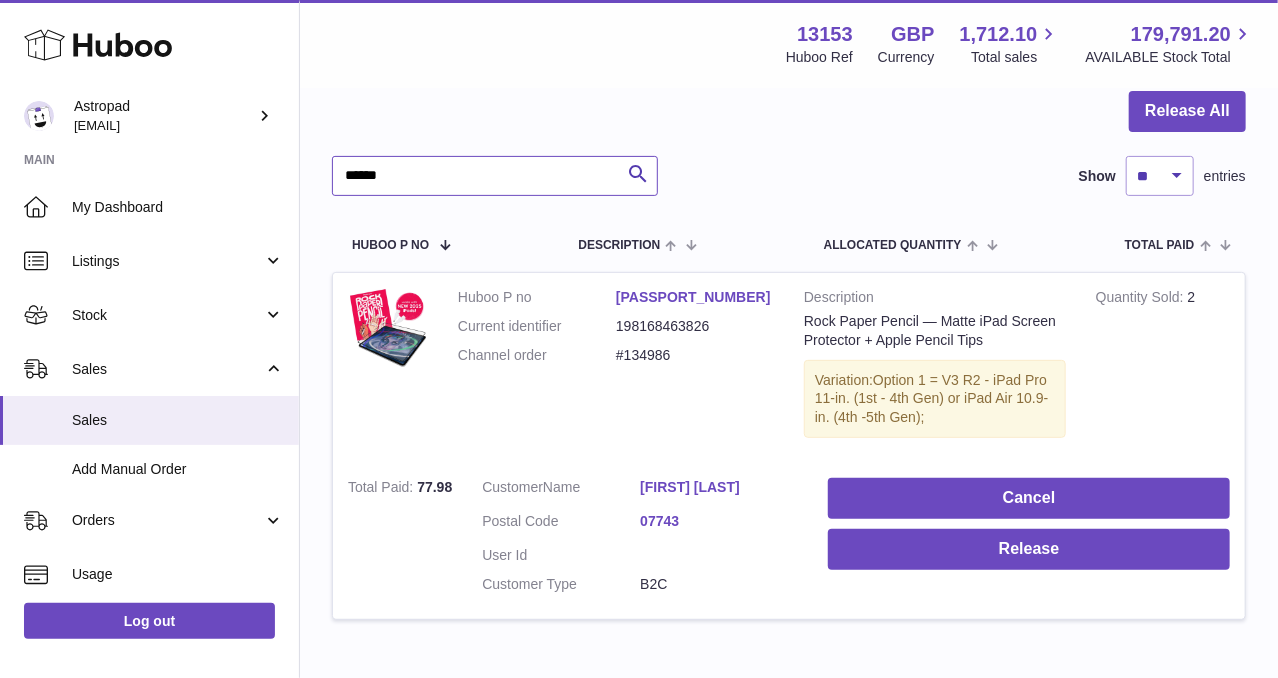 type on "******" 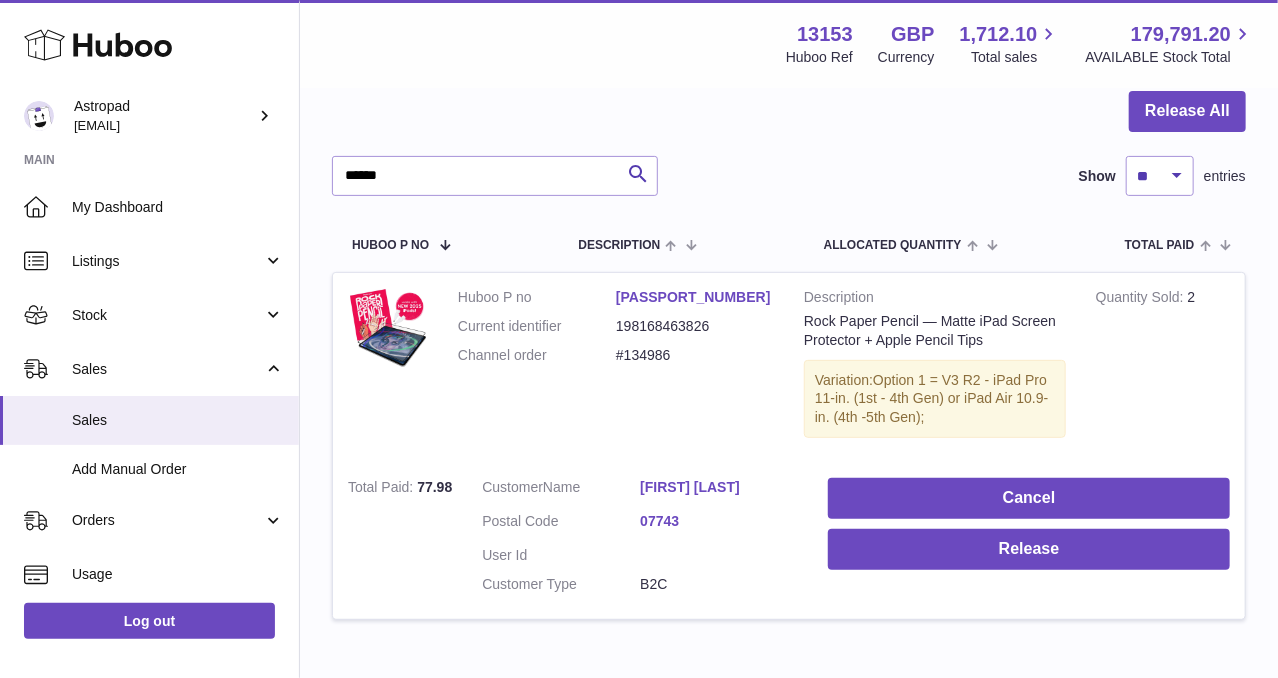 click on "Option 1 = V3 R2 - iPad Pro 11-in. (1st - 4th Gen) or iPad Air 10.9-in. (4th -5th Gen);" at bounding box center [931, 399] 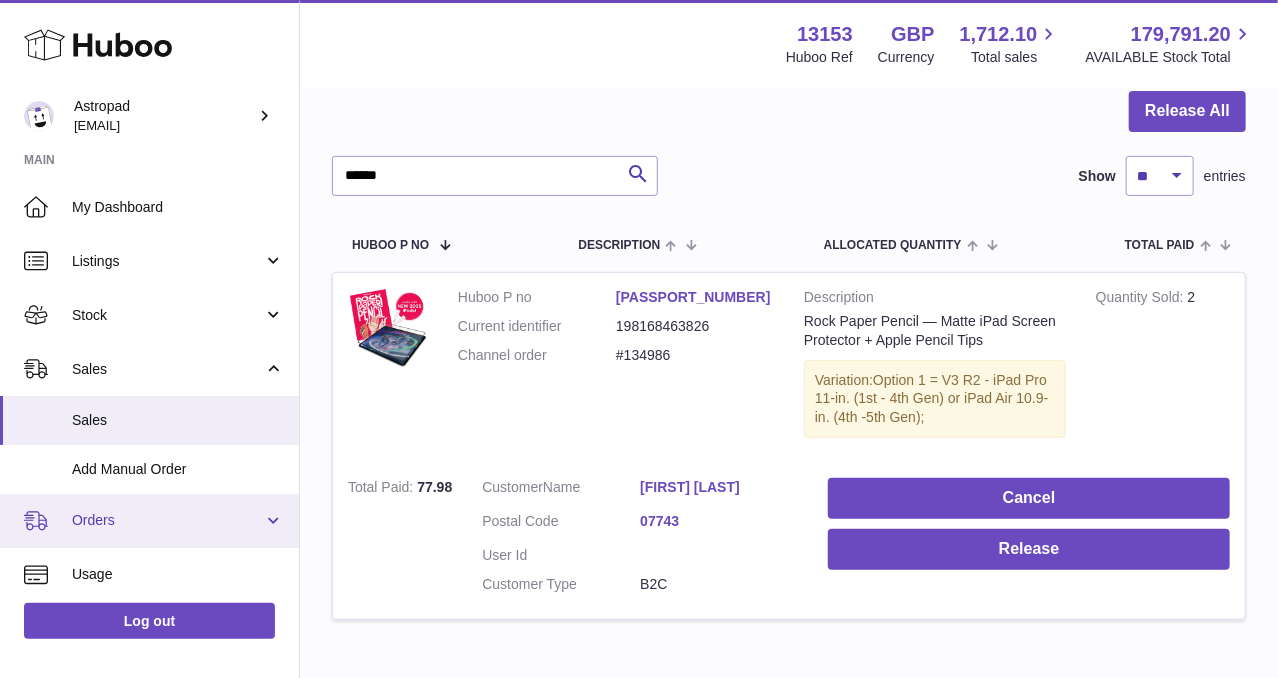 click on "Orders" at bounding box center [149, 521] 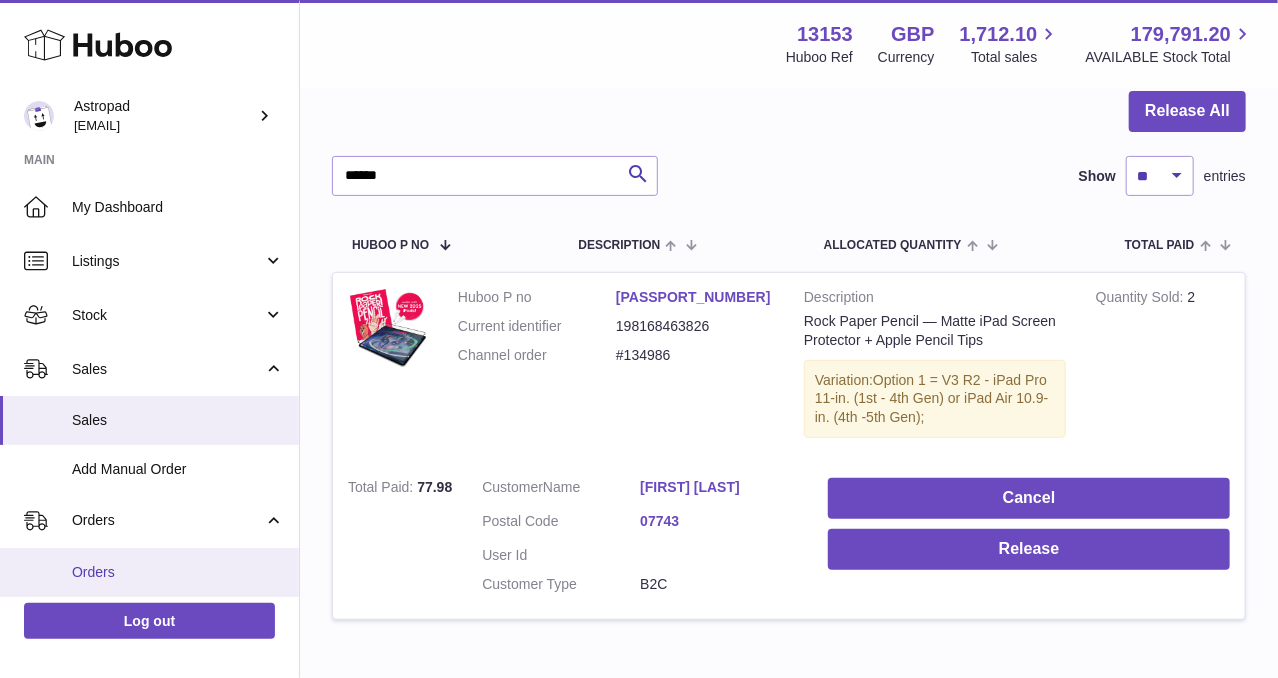click on "Orders" at bounding box center (178, 572) 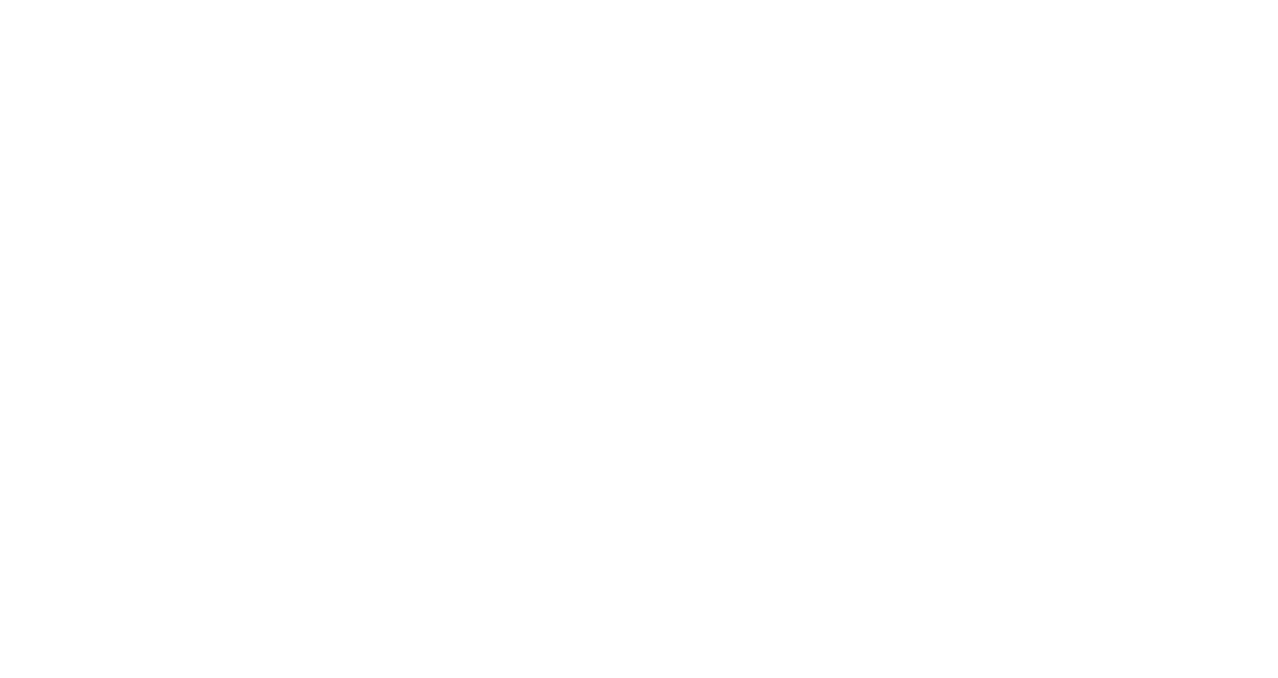 scroll, scrollTop: 0, scrollLeft: 0, axis: both 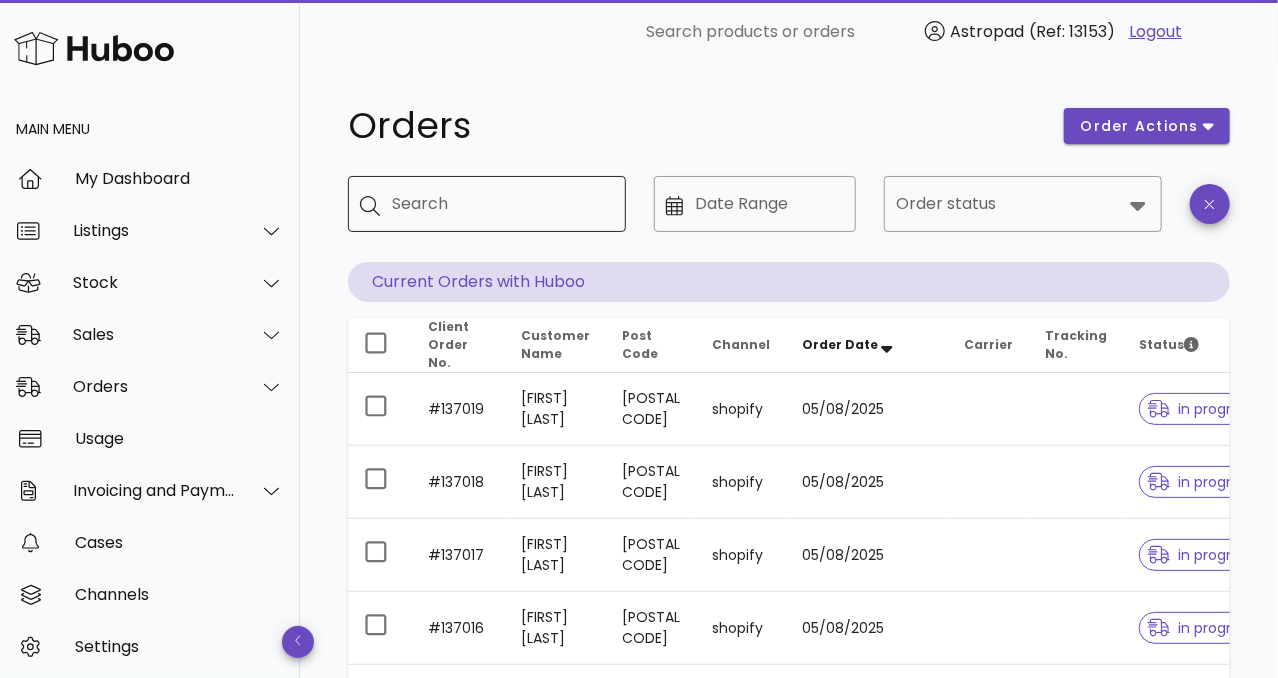 click on "Search" at bounding box center (501, 204) 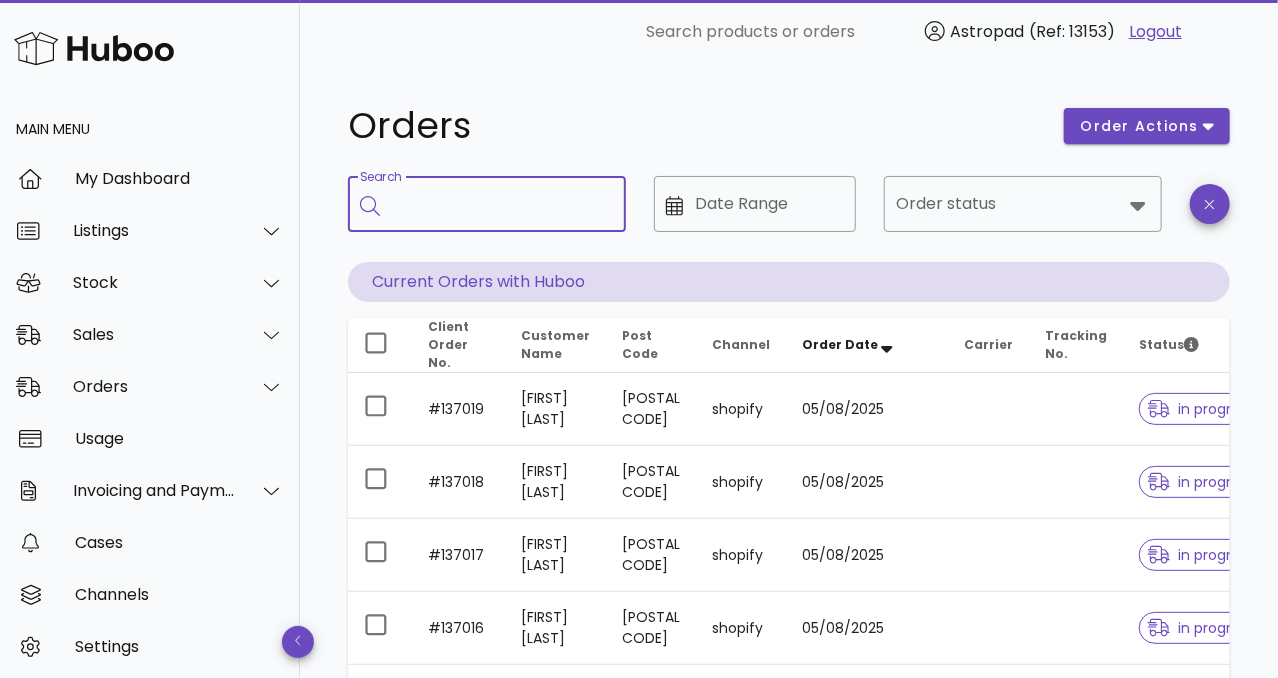paste on "******" 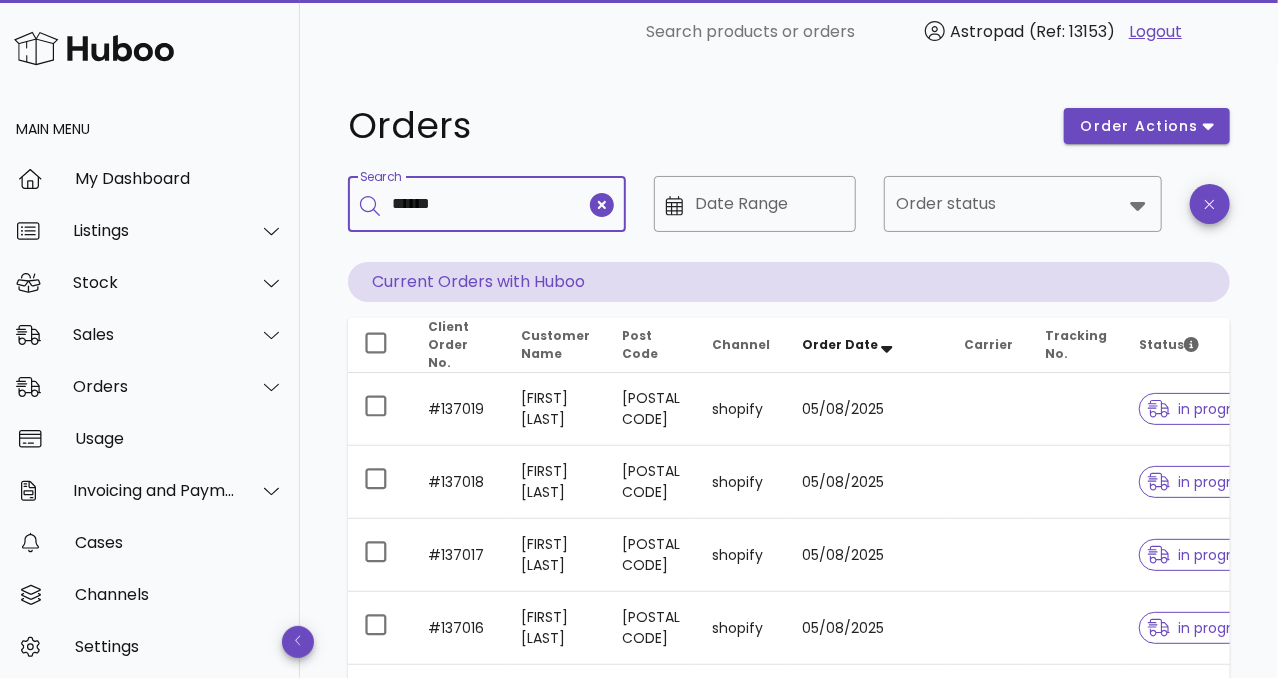 type on "******" 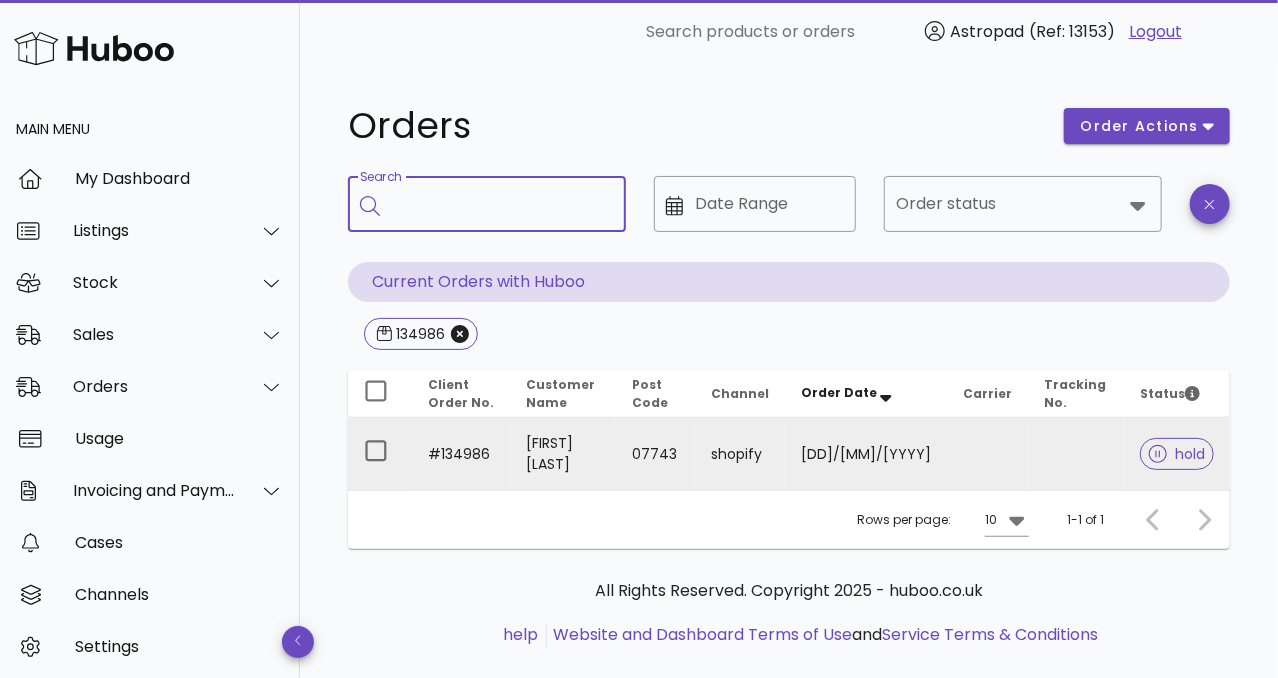 click at bounding box center [1162, 454] 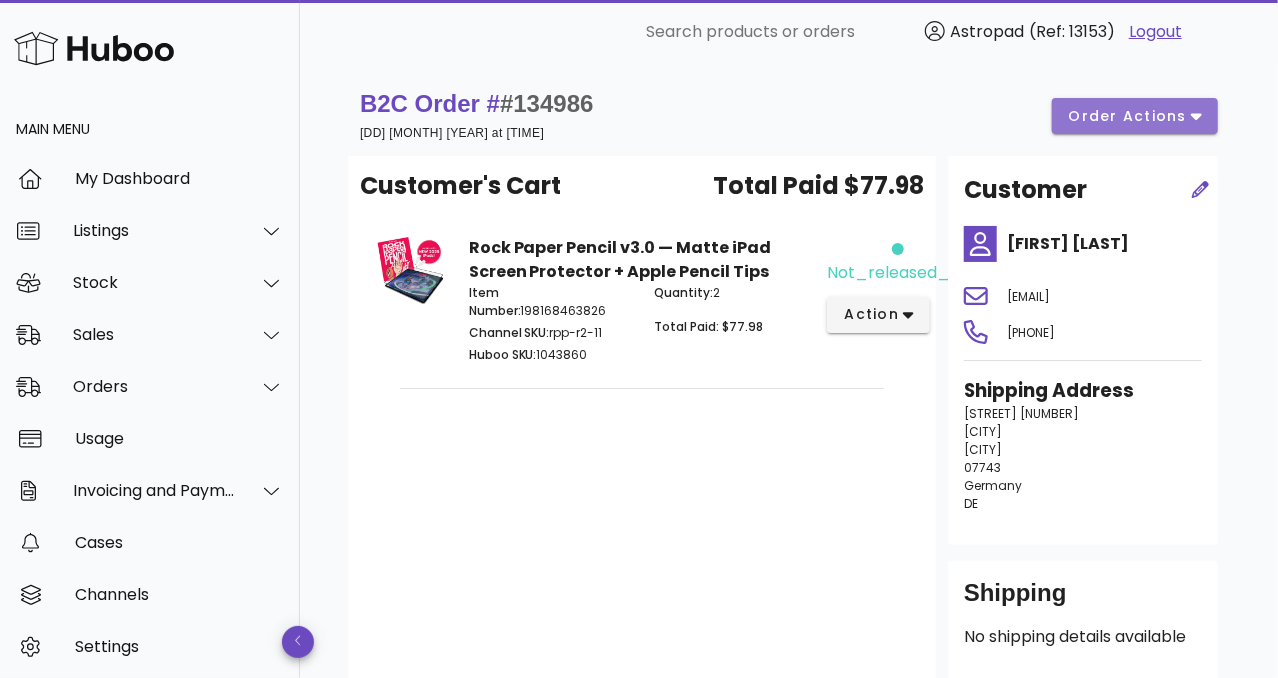 click on "order actions" at bounding box center (1128, 116) 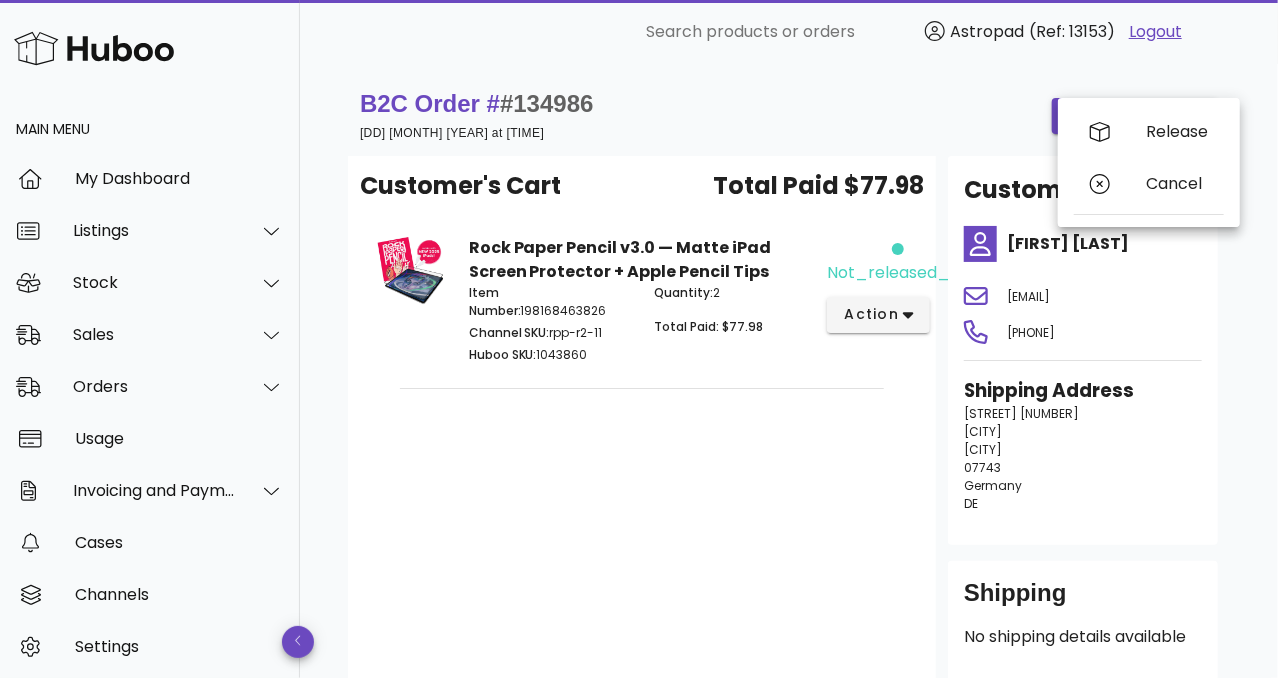 click on "B2C Order #  #[NUMBER] [DAY] [MONTH] [YEAR] at [TIME] order actions" at bounding box center (789, 116) 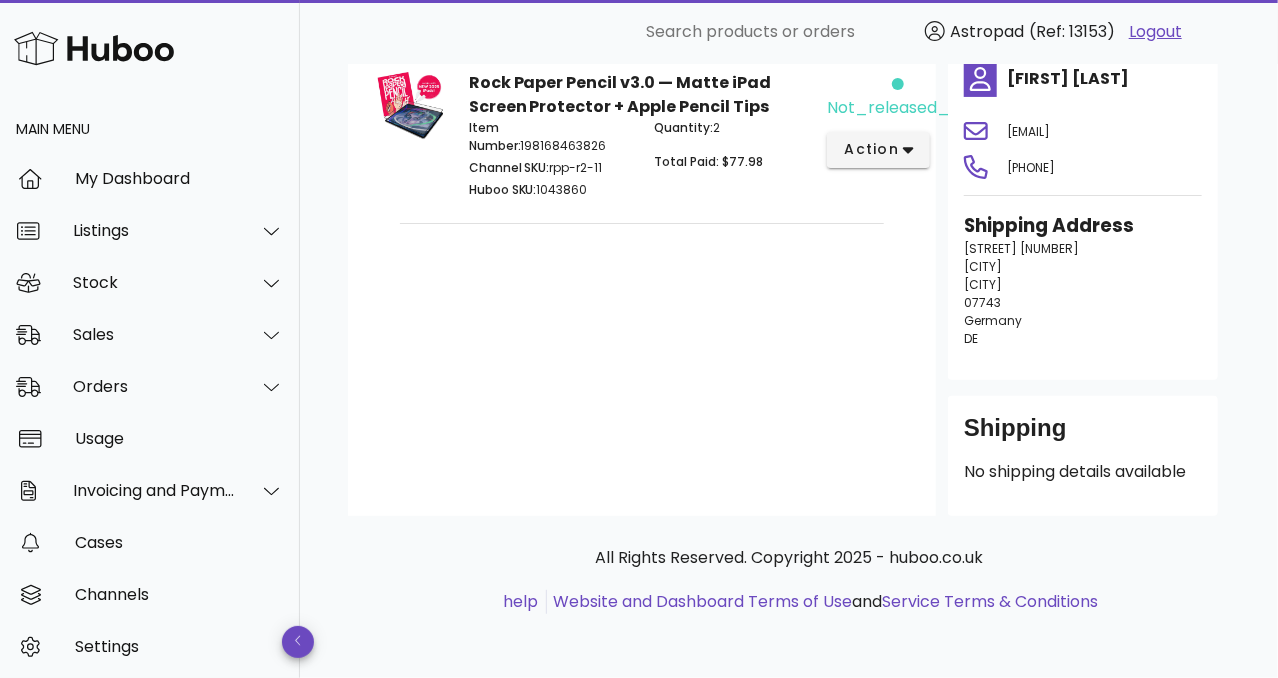 scroll, scrollTop: 0, scrollLeft: 0, axis: both 